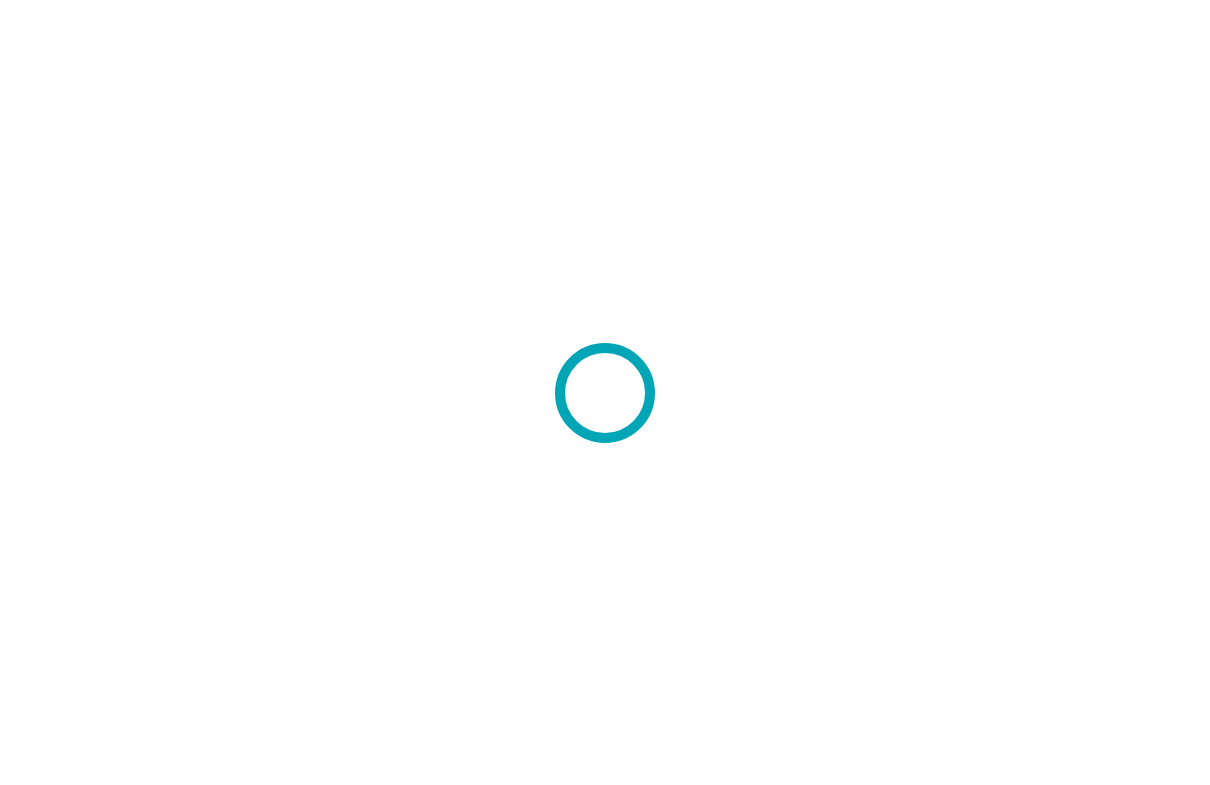 scroll, scrollTop: 0, scrollLeft: 0, axis: both 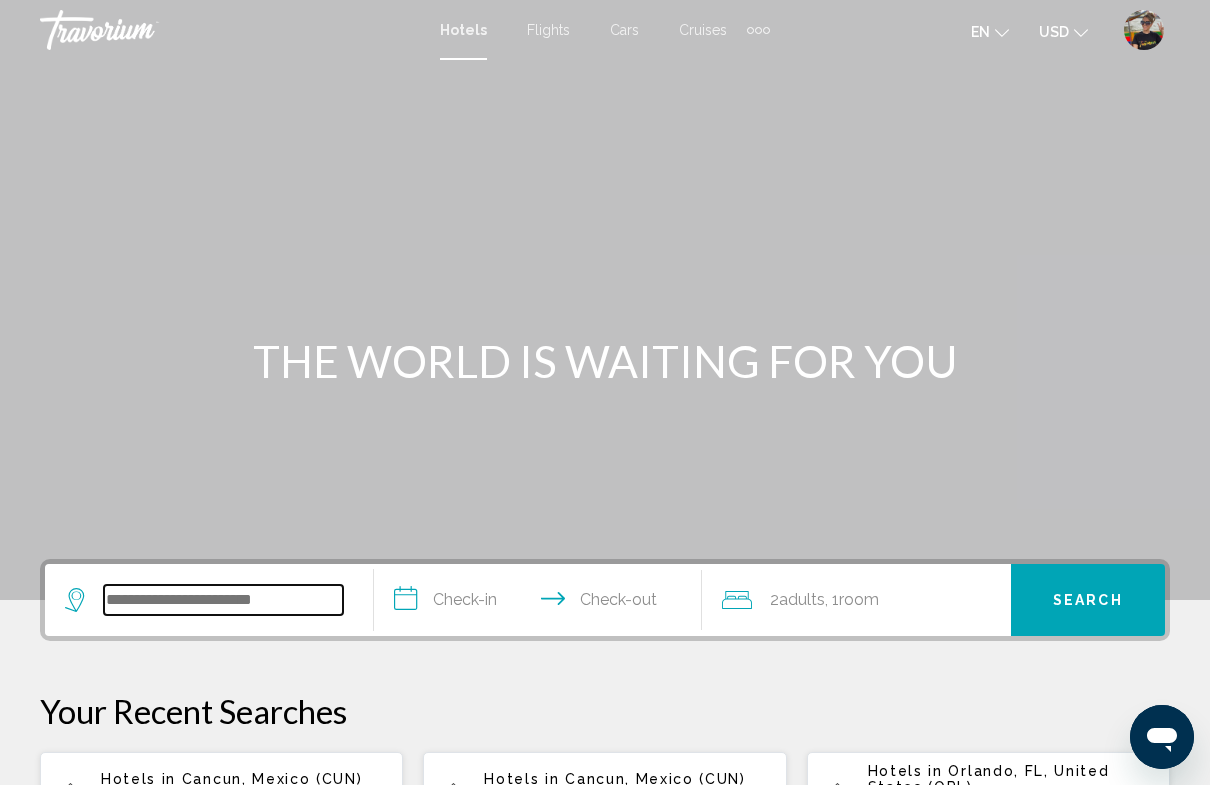 click at bounding box center (223, 600) 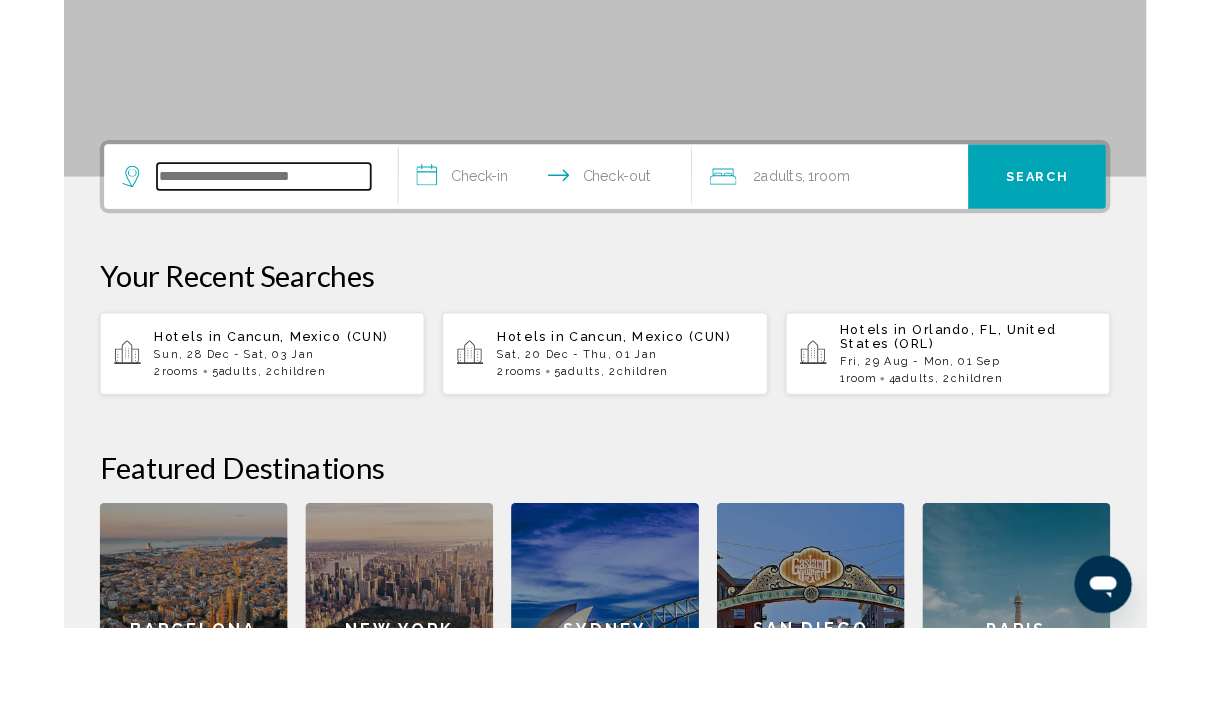 scroll, scrollTop: 410, scrollLeft: 0, axis: vertical 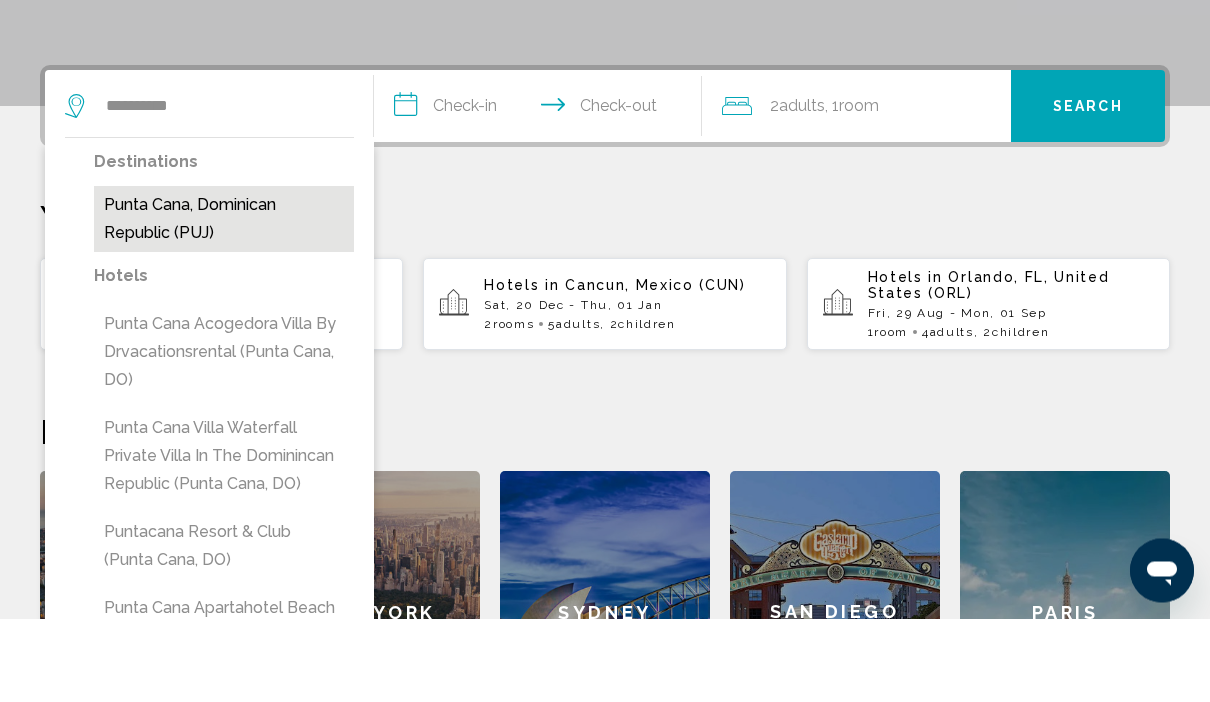 click on "Punta Cana, Dominican Republic (PUJ)" at bounding box center [224, 303] 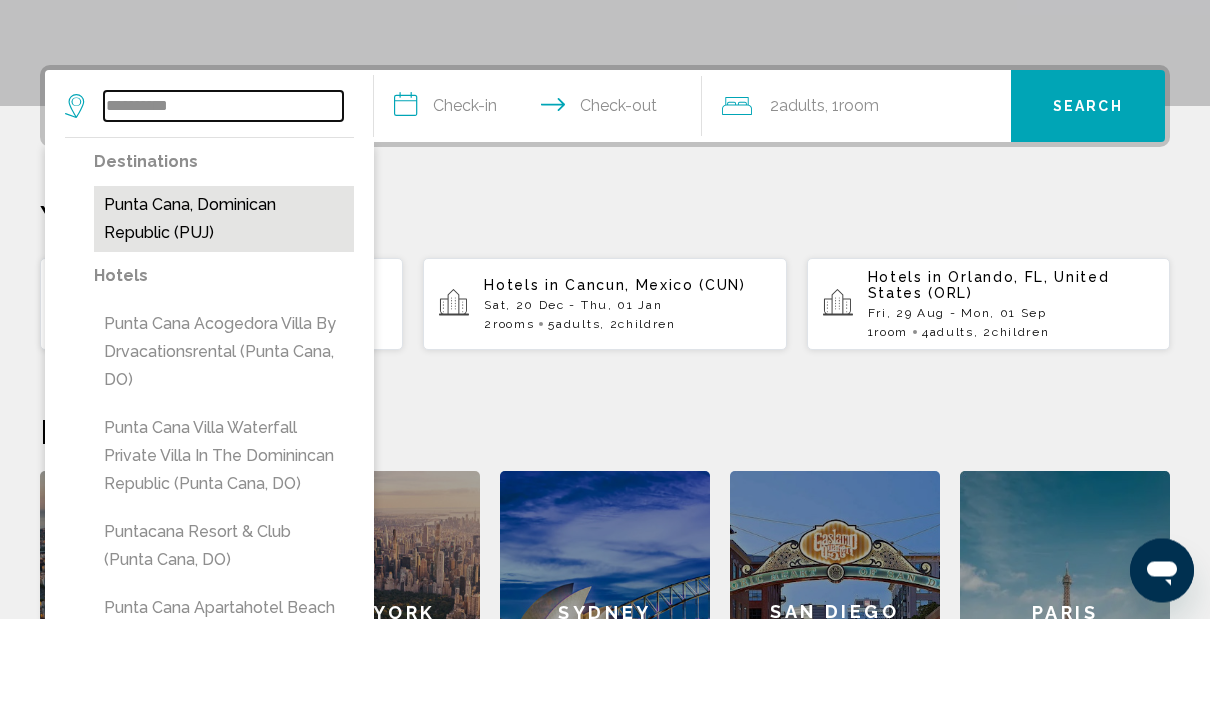 type on "**********" 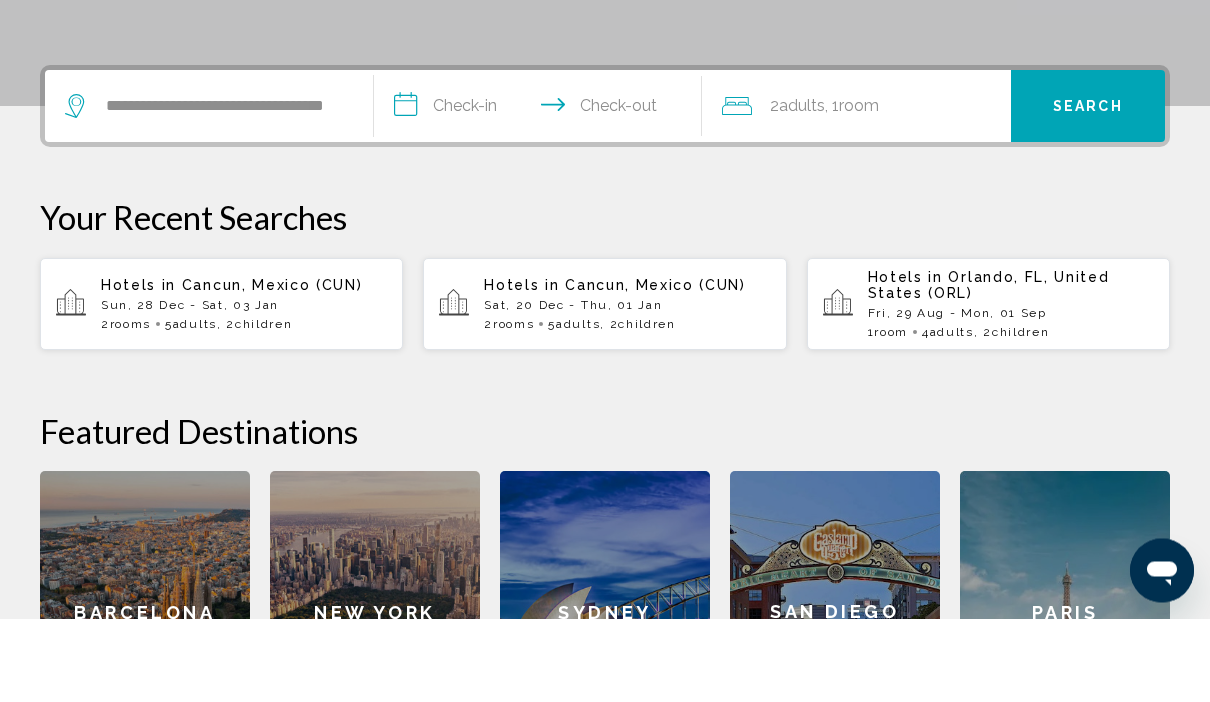 click on "**********" at bounding box center (542, 193) 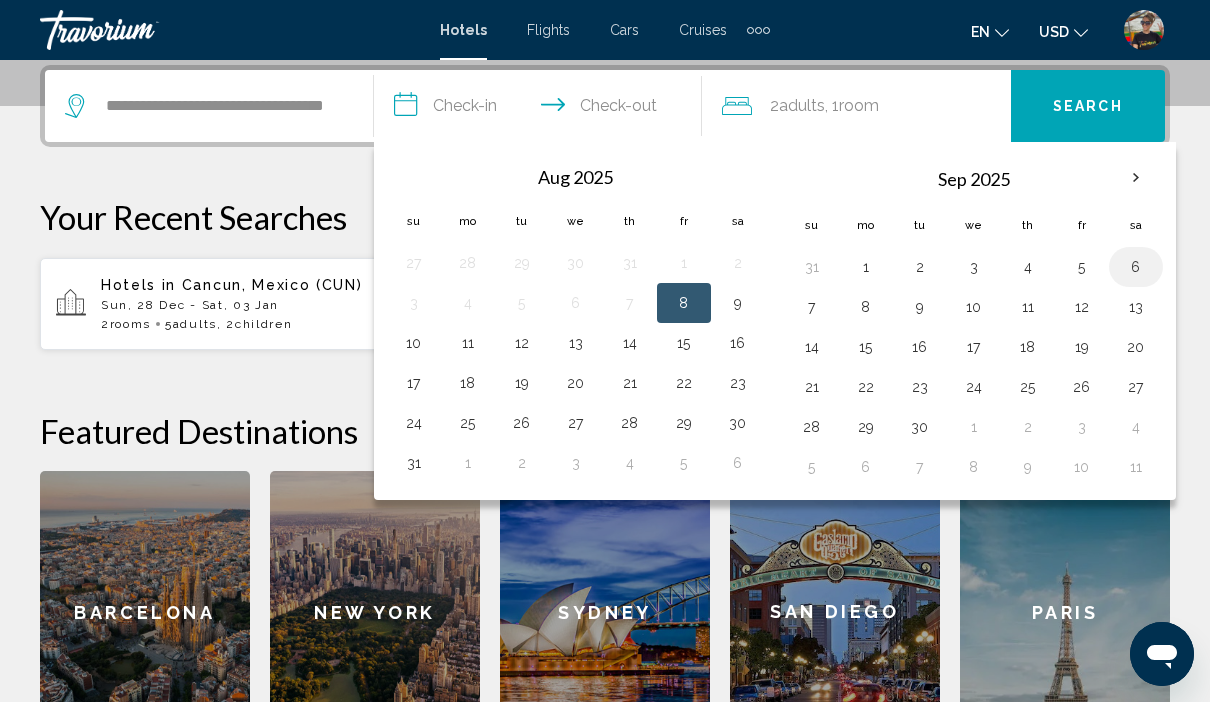 click on "6" at bounding box center [1136, 267] 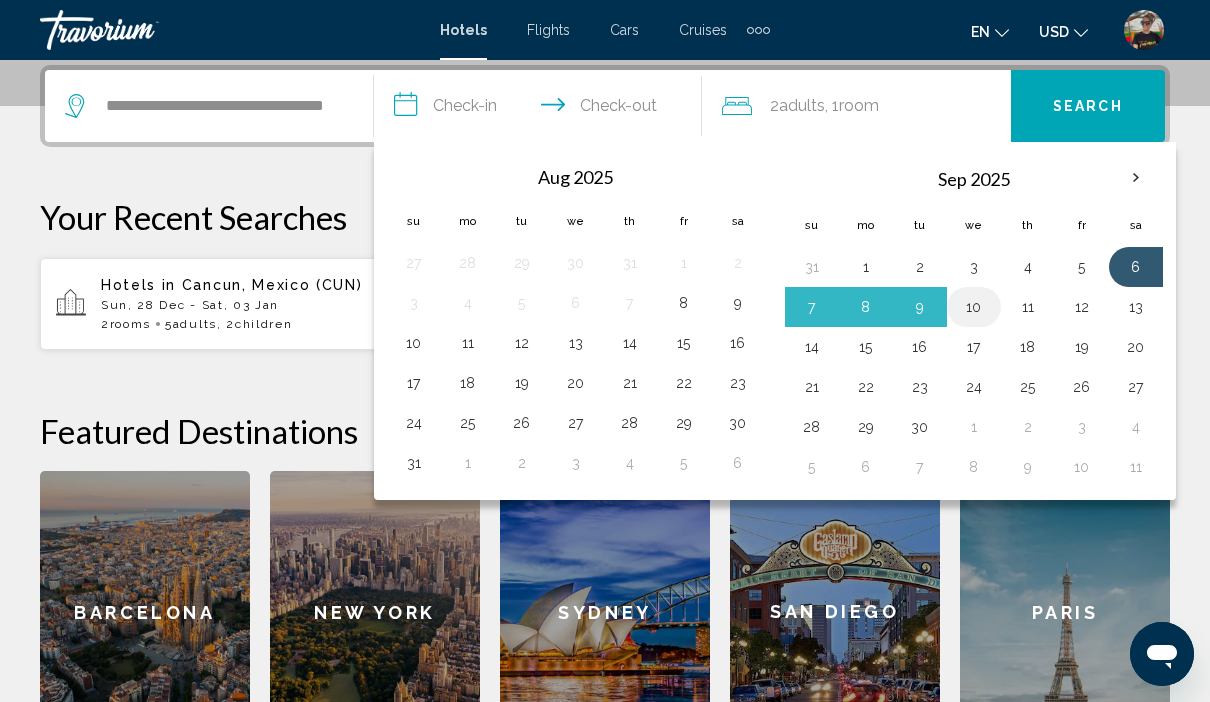 click on "10" at bounding box center (974, 307) 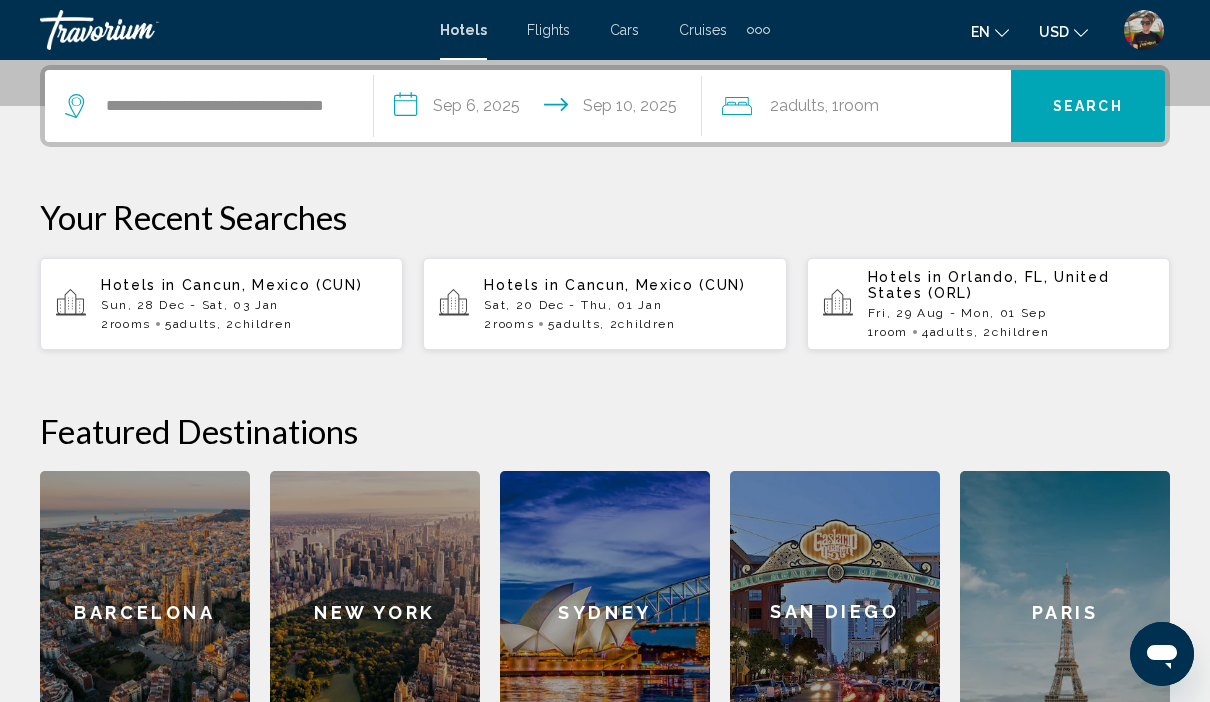 click on "Search" at bounding box center [1088, 107] 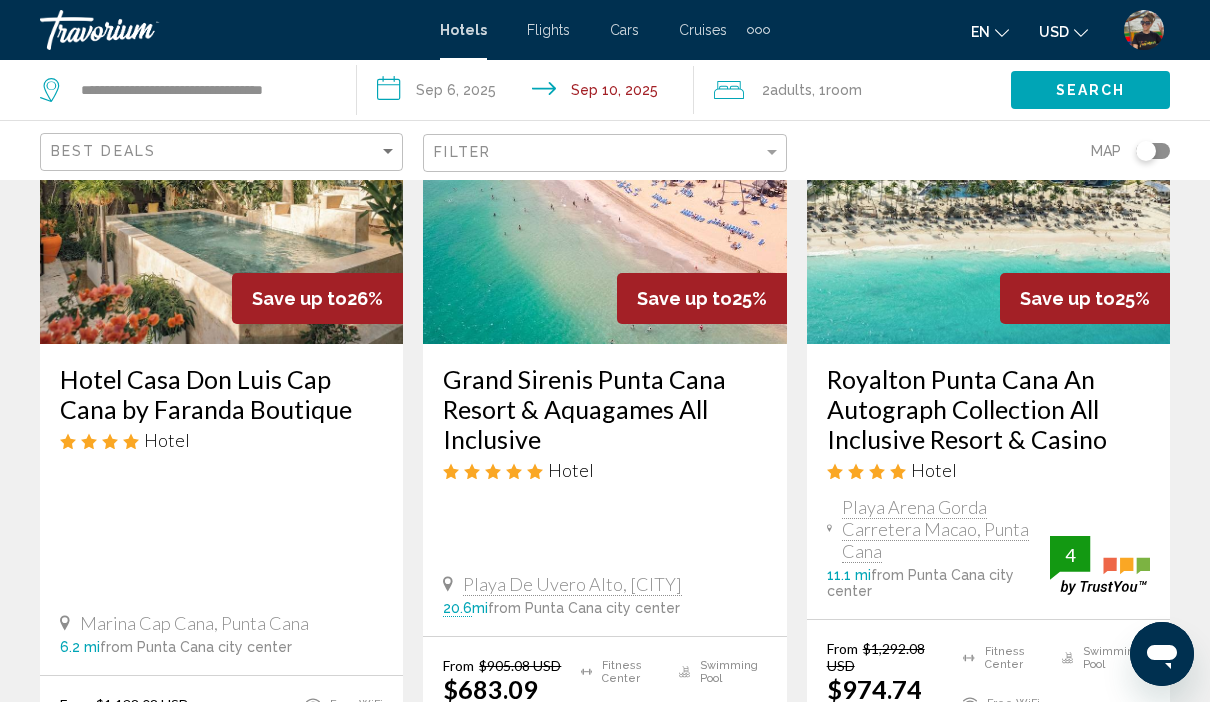 scroll, scrollTop: 2693, scrollLeft: 0, axis: vertical 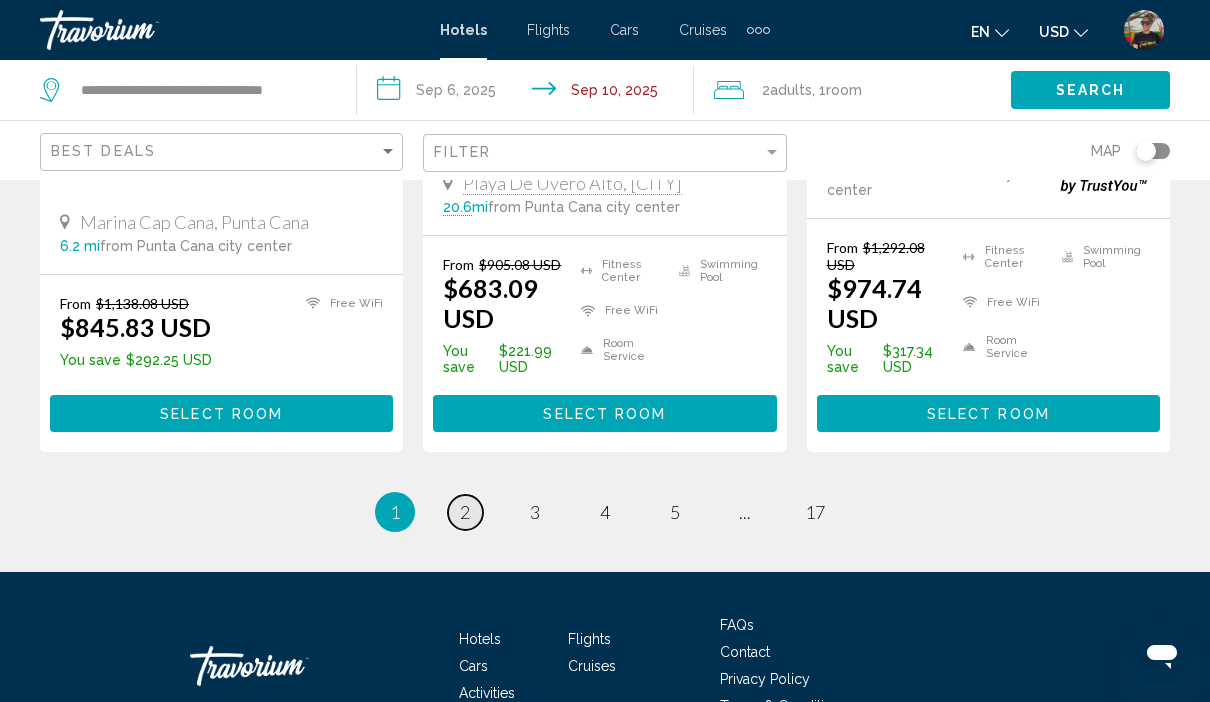 click on "2" at bounding box center [465, 512] 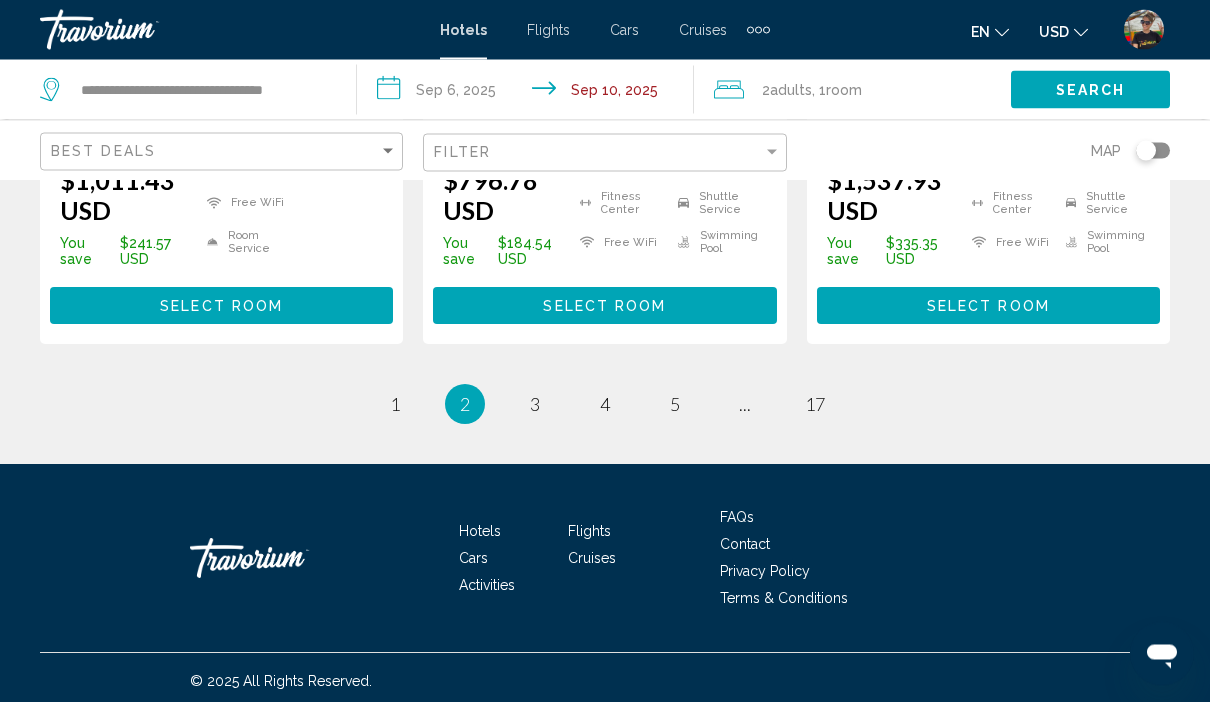 scroll, scrollTop: 2976, scrollLeft: 0, axis: vertical 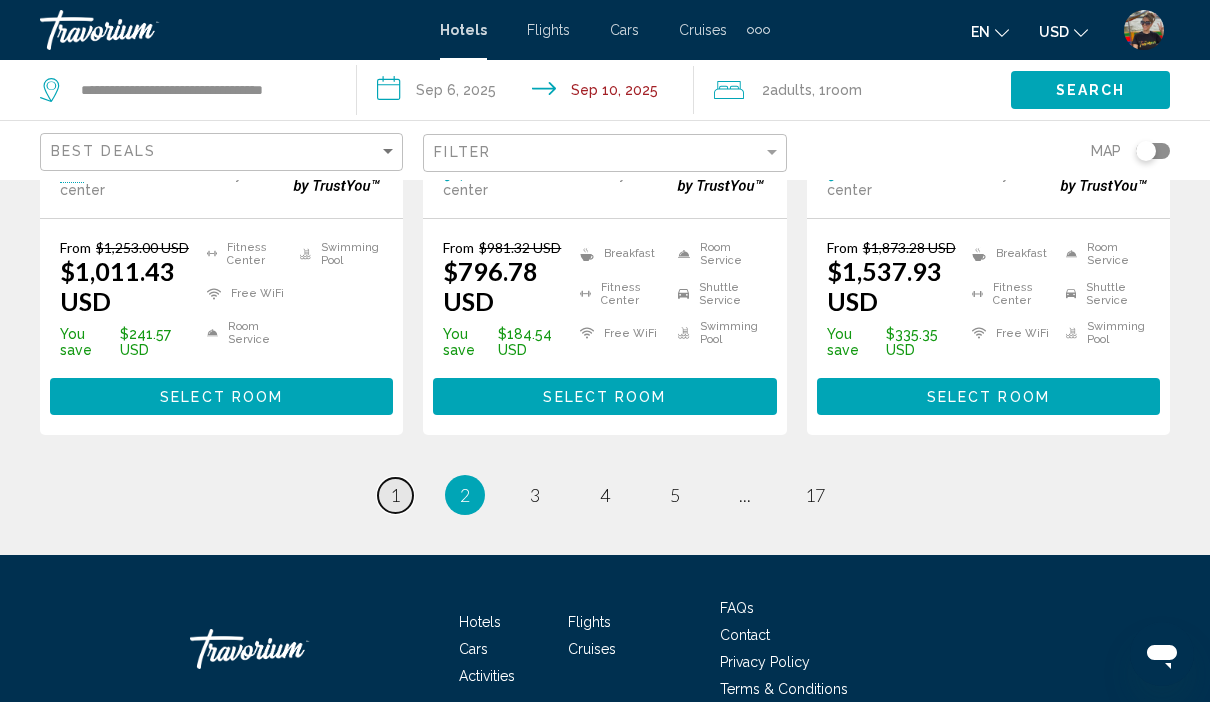 click on "page  1" at bounding box center [395, 495] 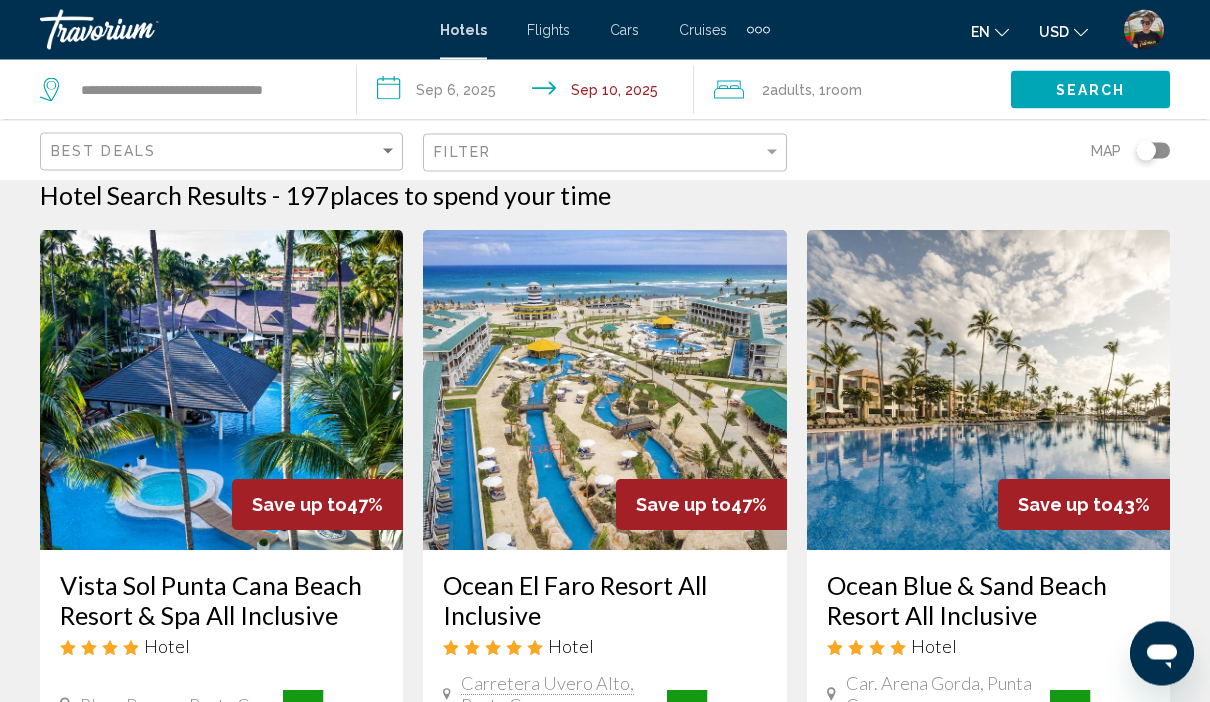 scroll, scrollTop: 0, scrollLeft: 0, axis: both 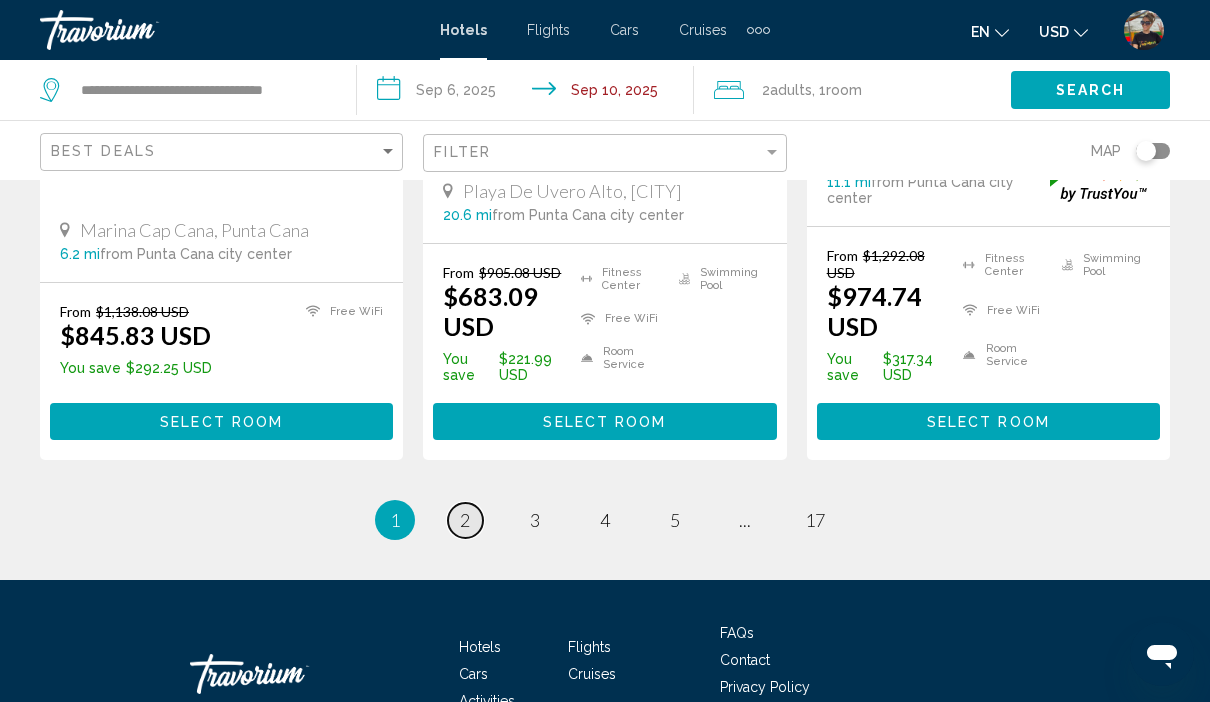 click on "page  2" at bounding box center [465, 520] 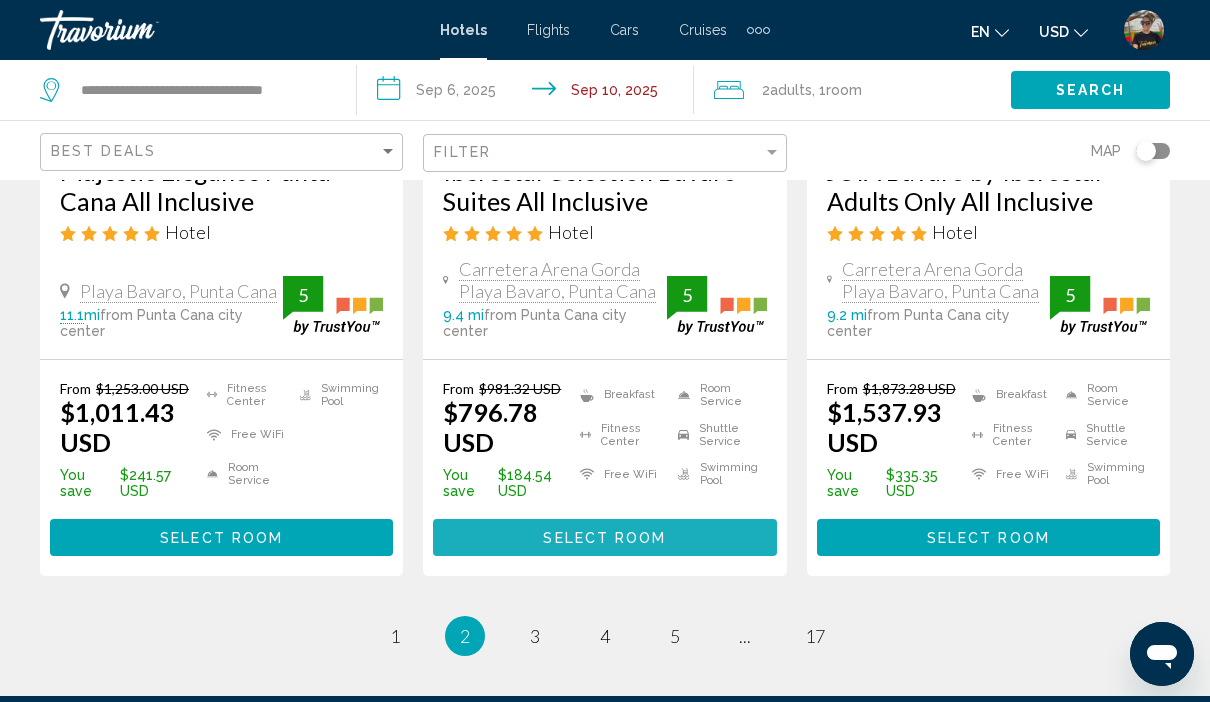 scroll, scrollTop: 2840, scrollLeft: 0, axis: vertical 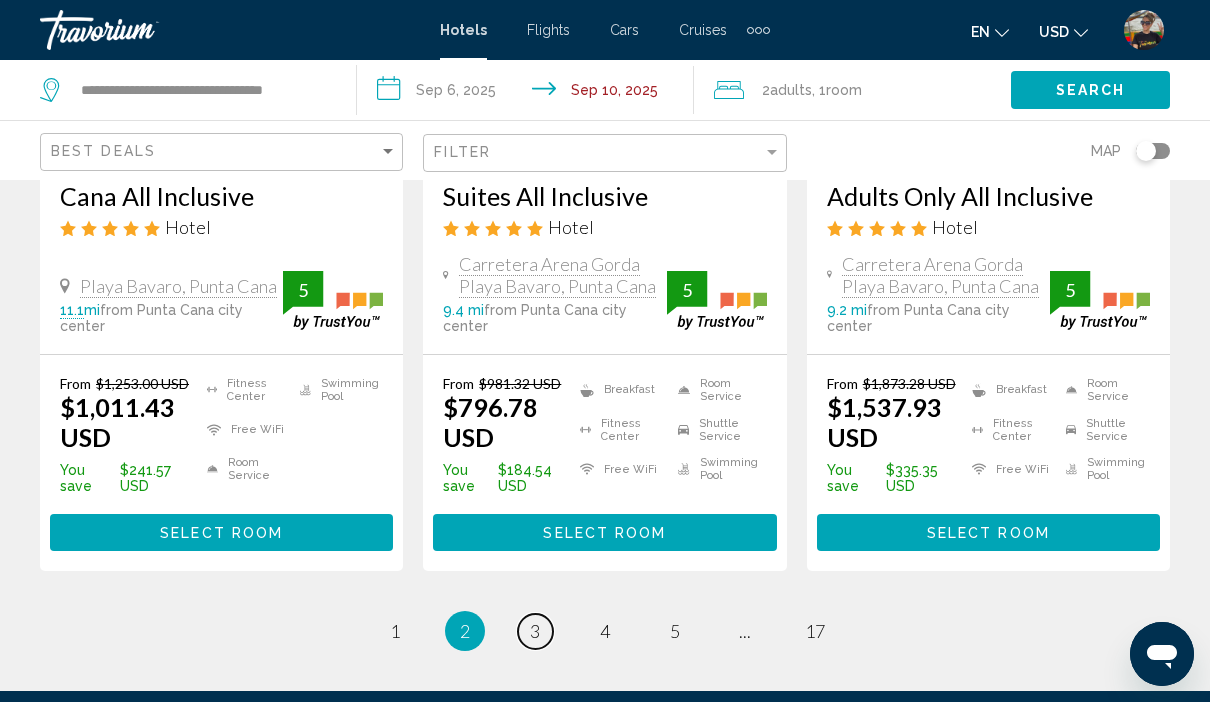 click on "page  3" at bounding box center [535, 631] 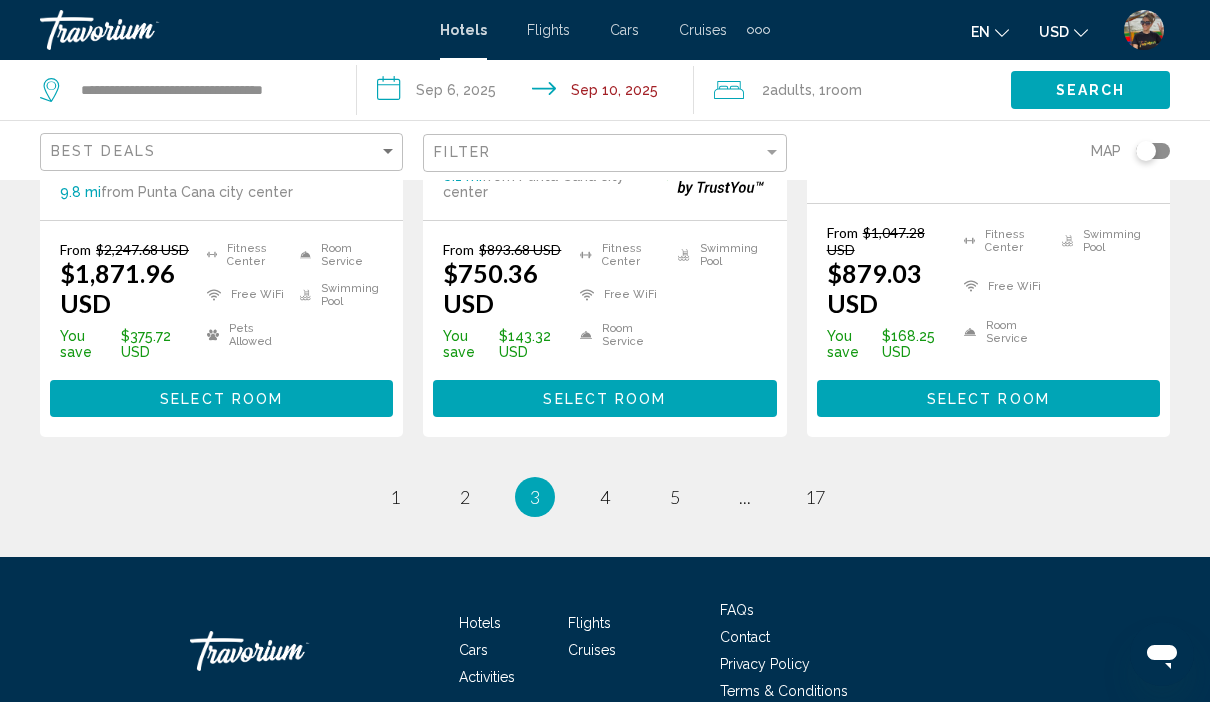 scroll, scrollTop: 2989, scrollLeft: 0, axis: vertical 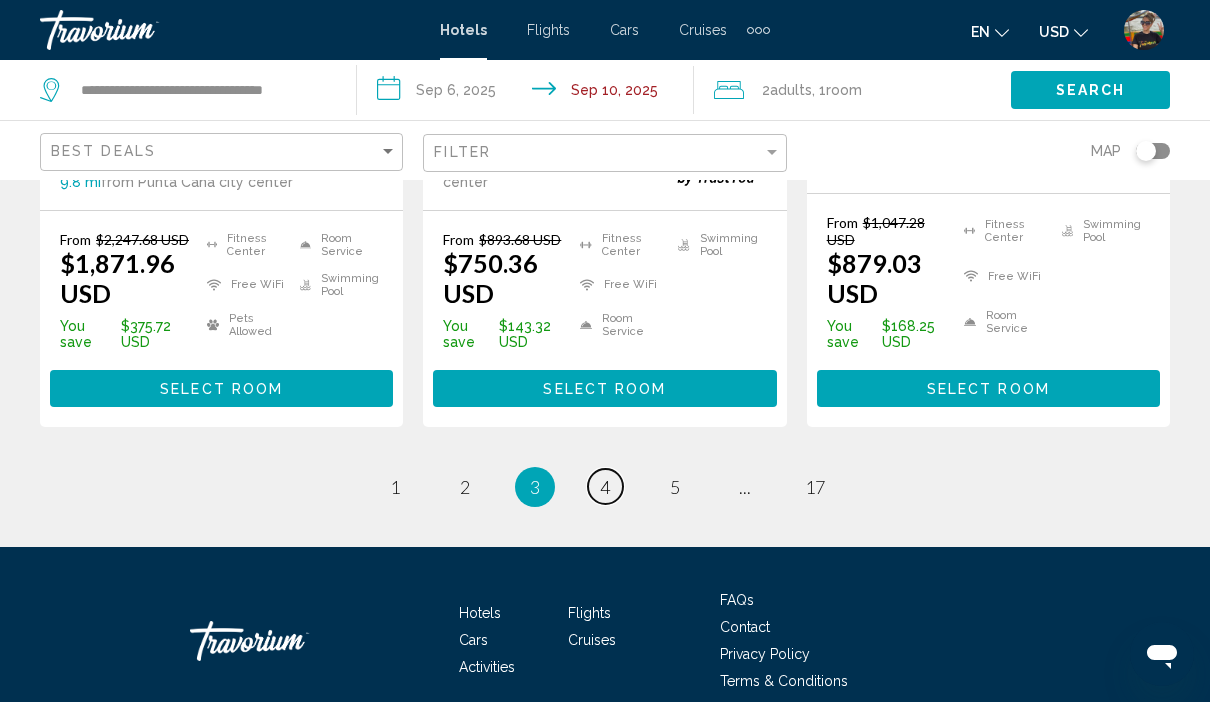 click on "page  4" at bounding box center (605, 486) 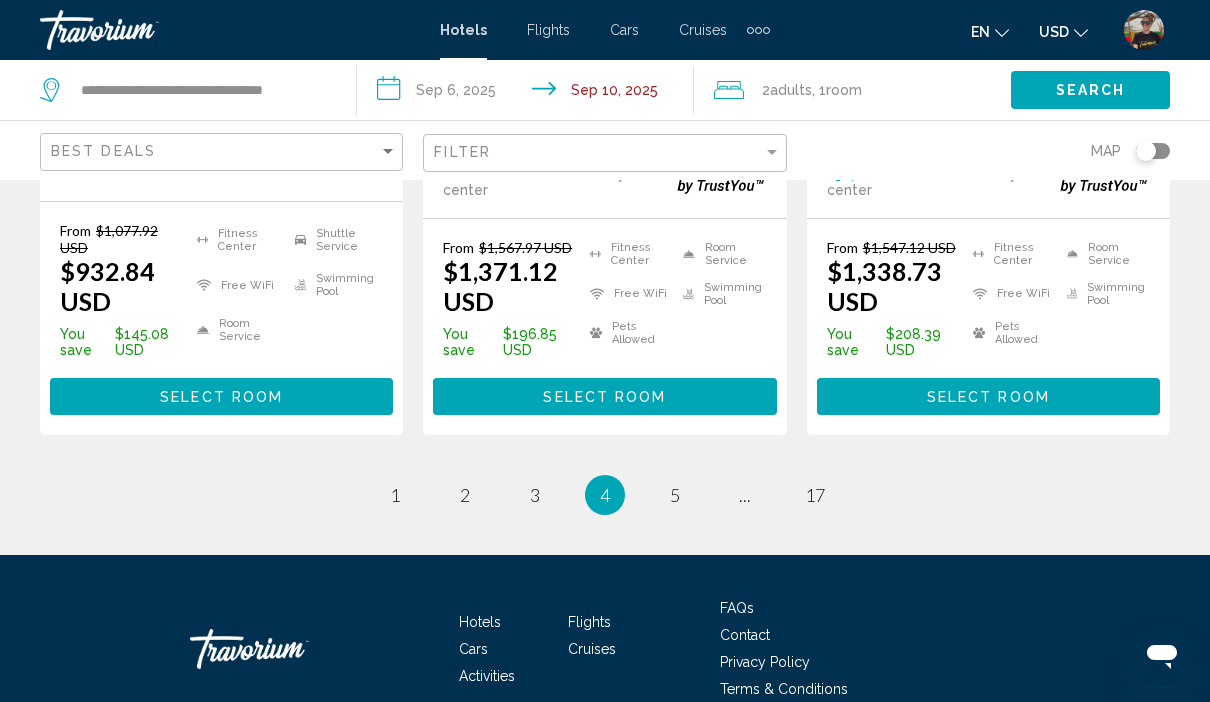 scroll, scrollTop: 3192, scrollLeft: 0, axis: vertical 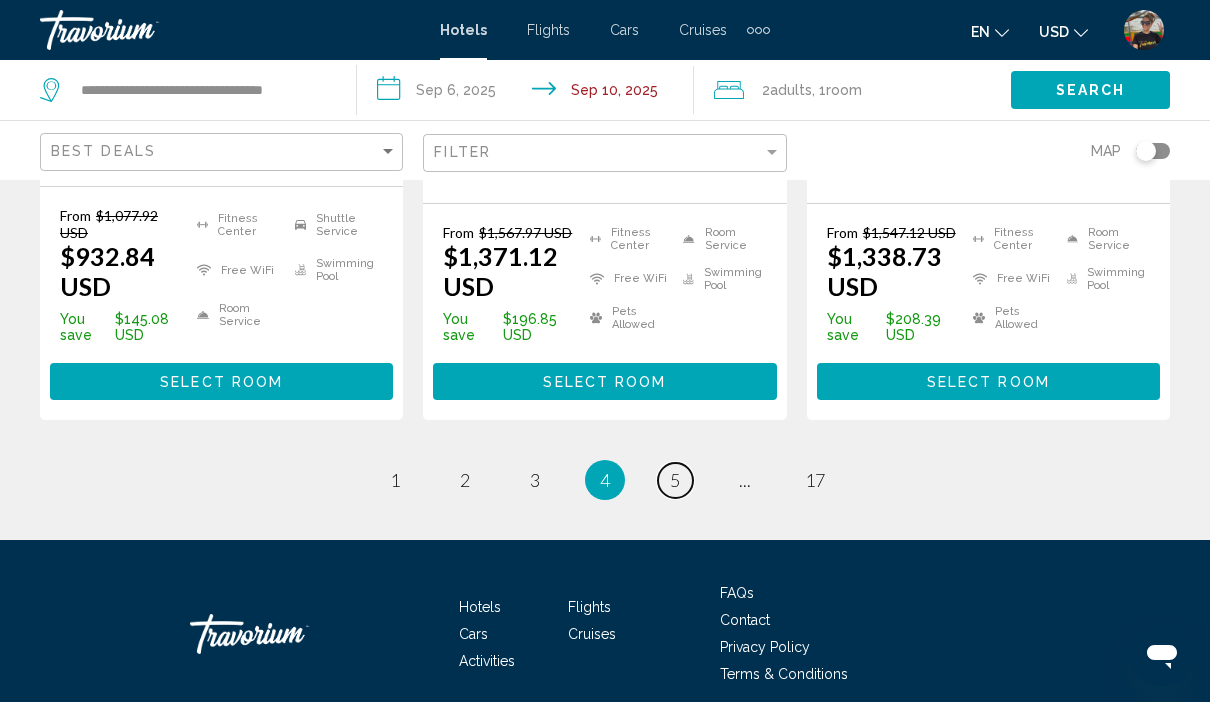 click on "page  5" at bounding box center (675, 480) 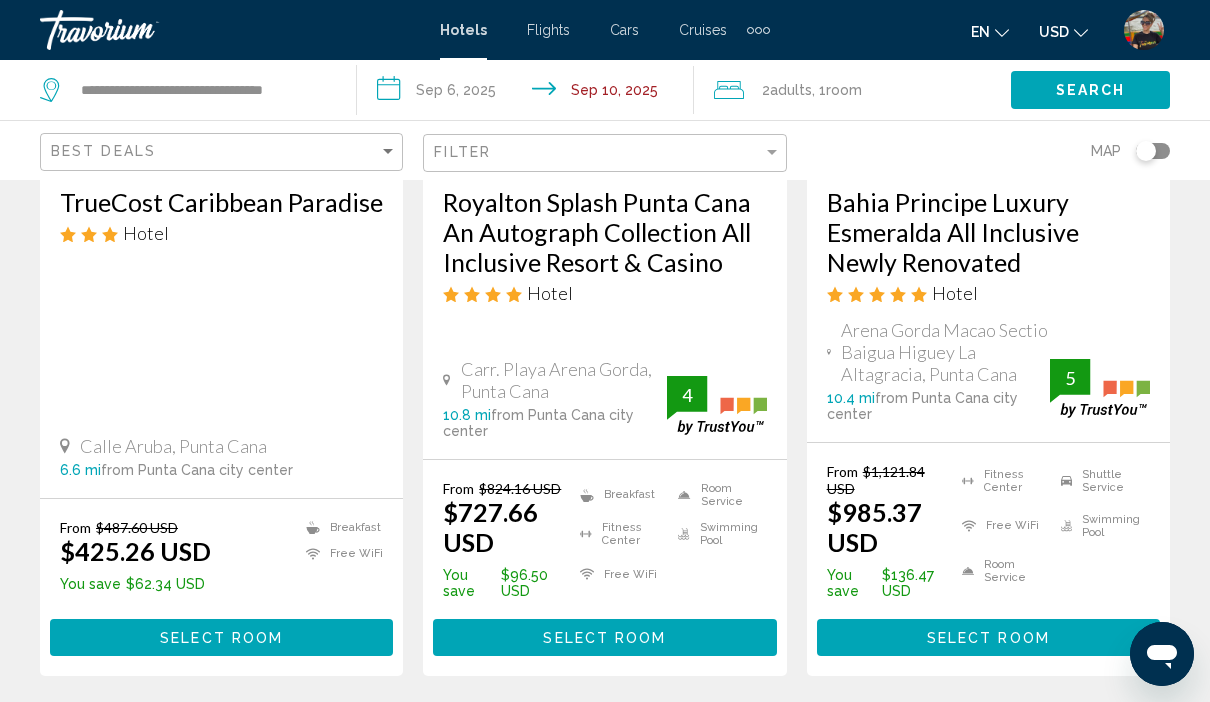 scroll, scrollTop: 0, scrollLeft: 0, axis: both 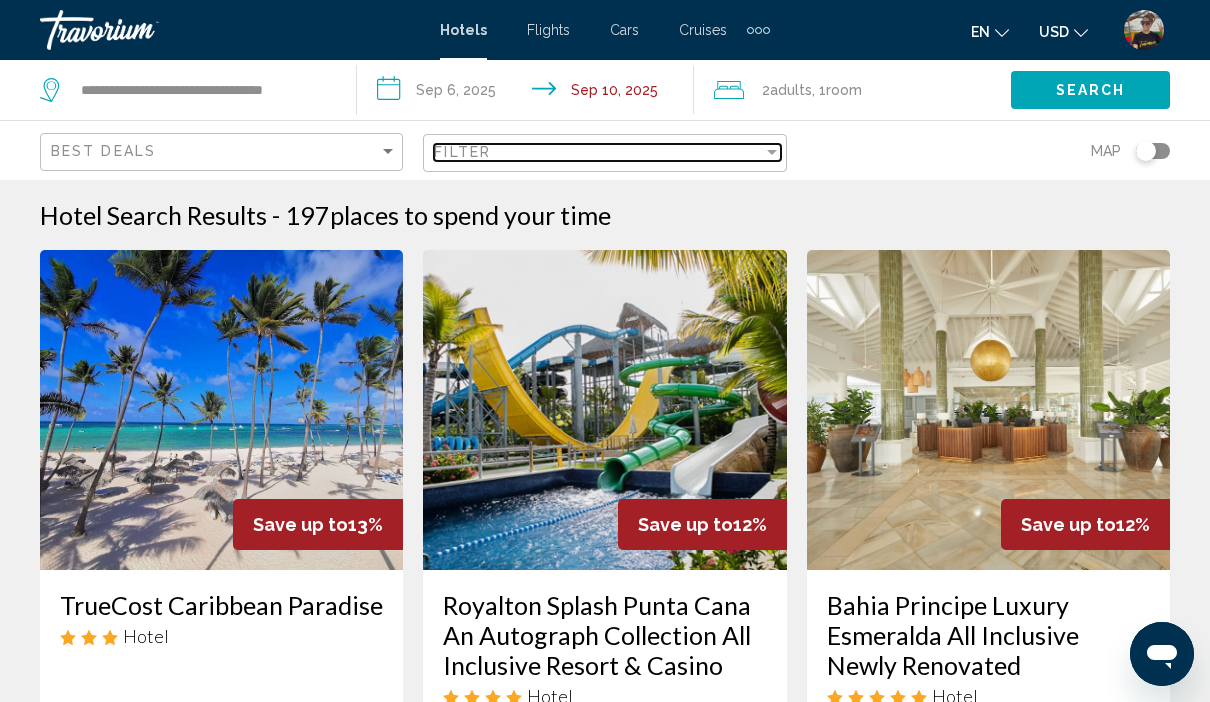 click on "Filter" at bounding box center (598, 152) 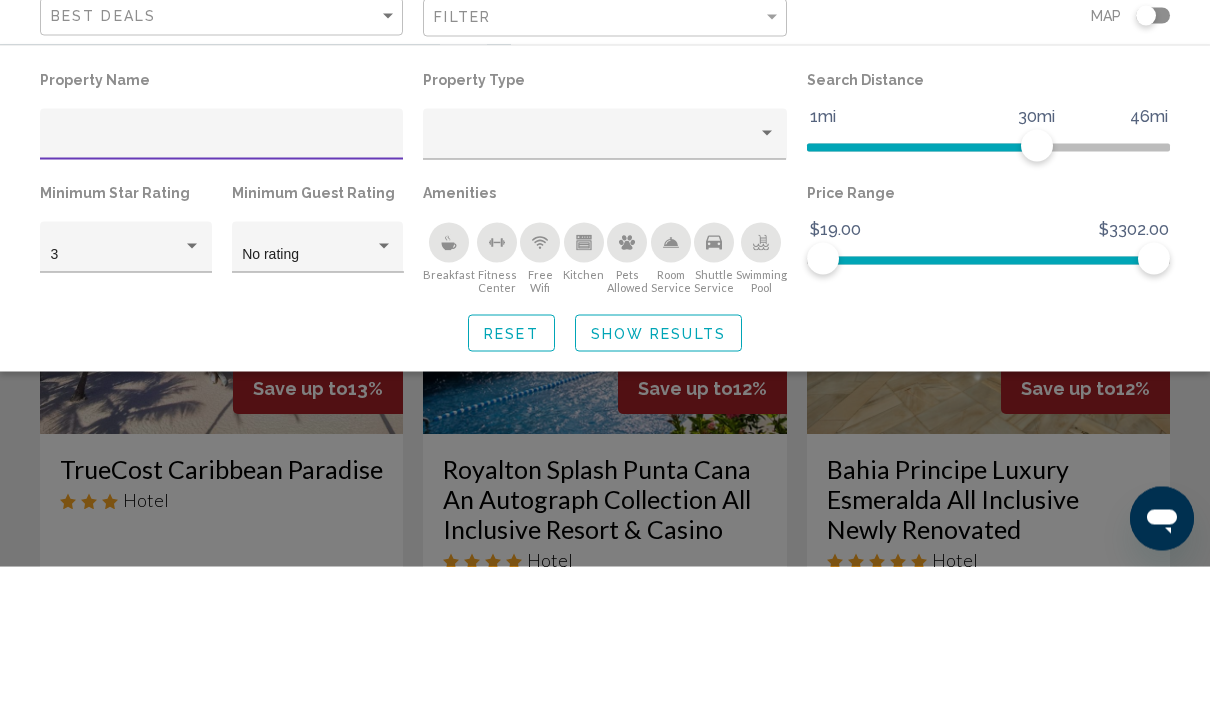 scroll, scrollTop: 7, scrollLeft: 0, axis: vertical 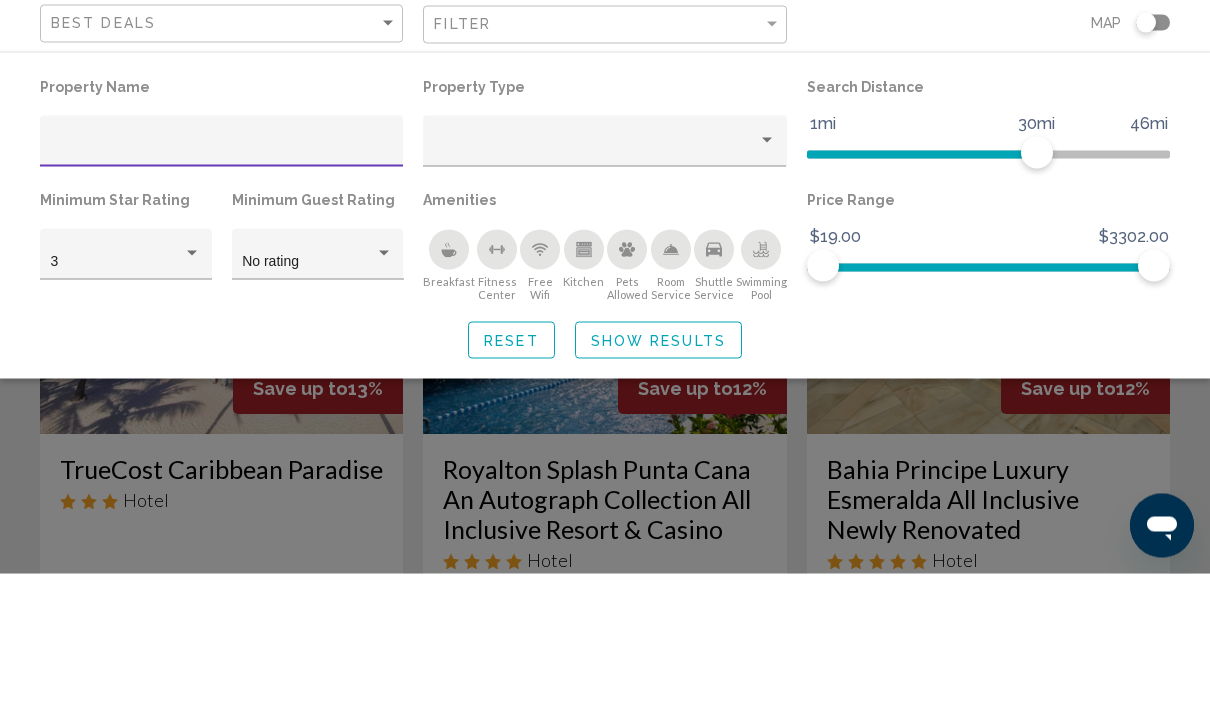 click at bounding box center (222, 277) 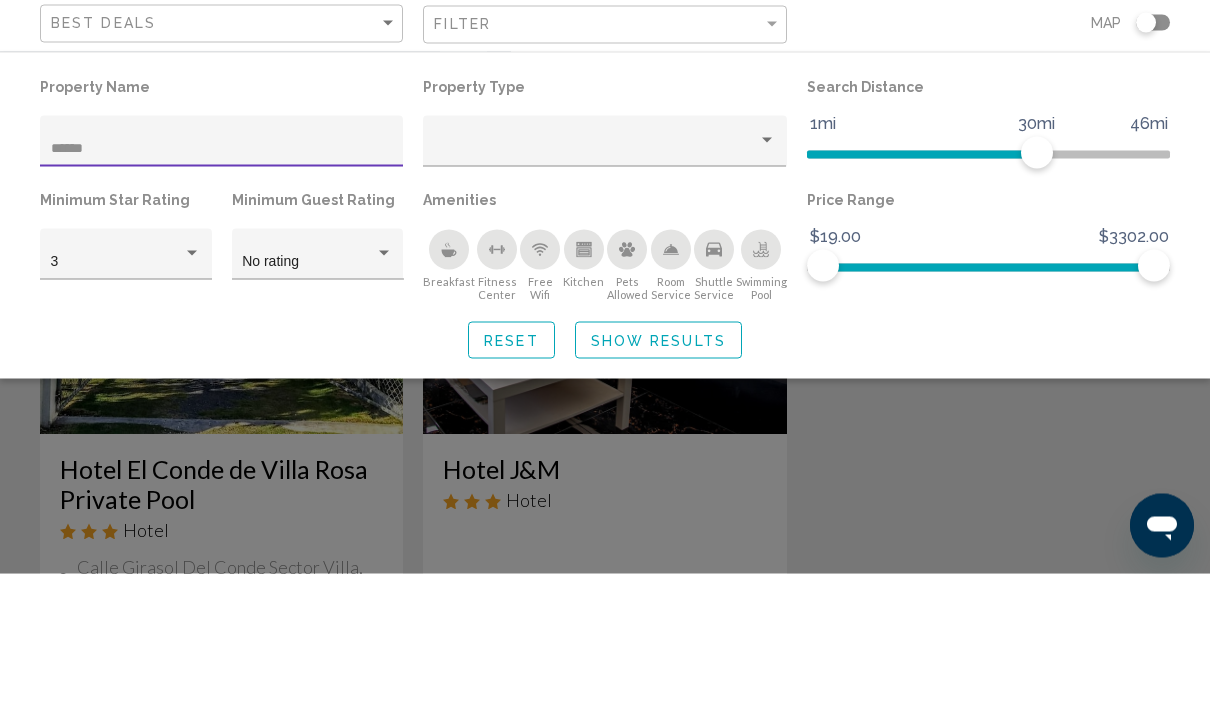 type on "*******" 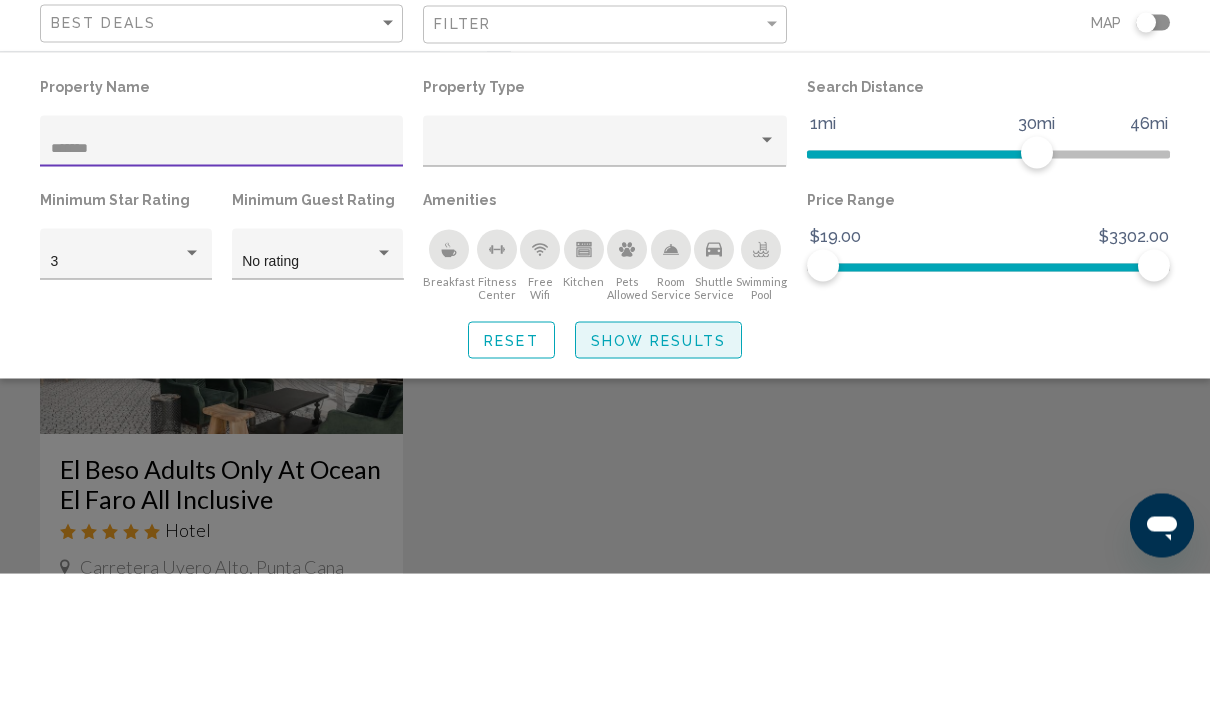 click on "Show Results" 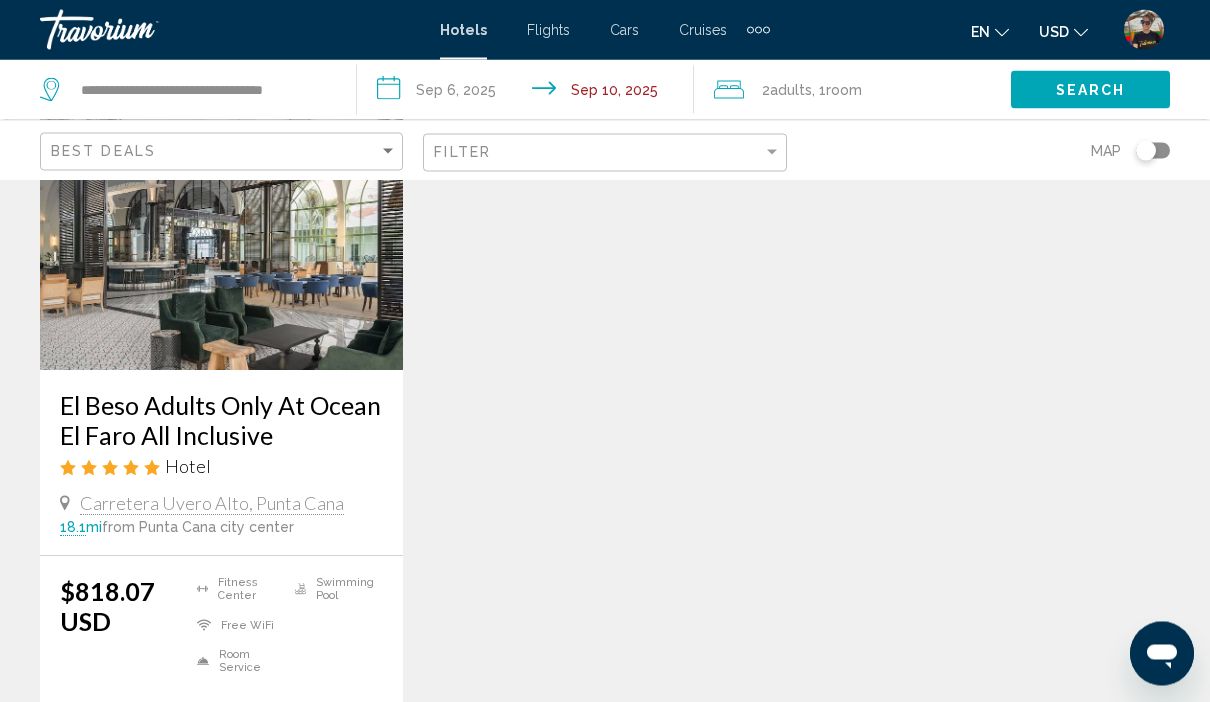 scroll, scrollTop: 201, scrollLeft: 0, axis: vertical 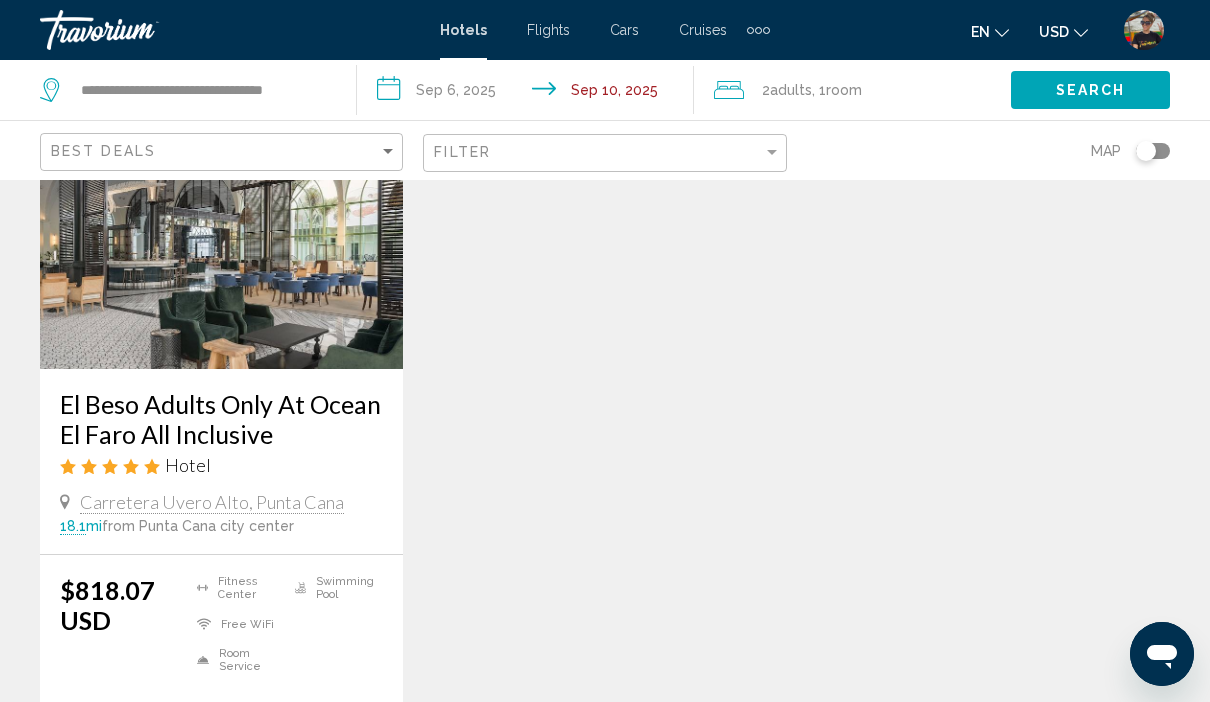click on "Select Room" at bounding box center (221, 722) 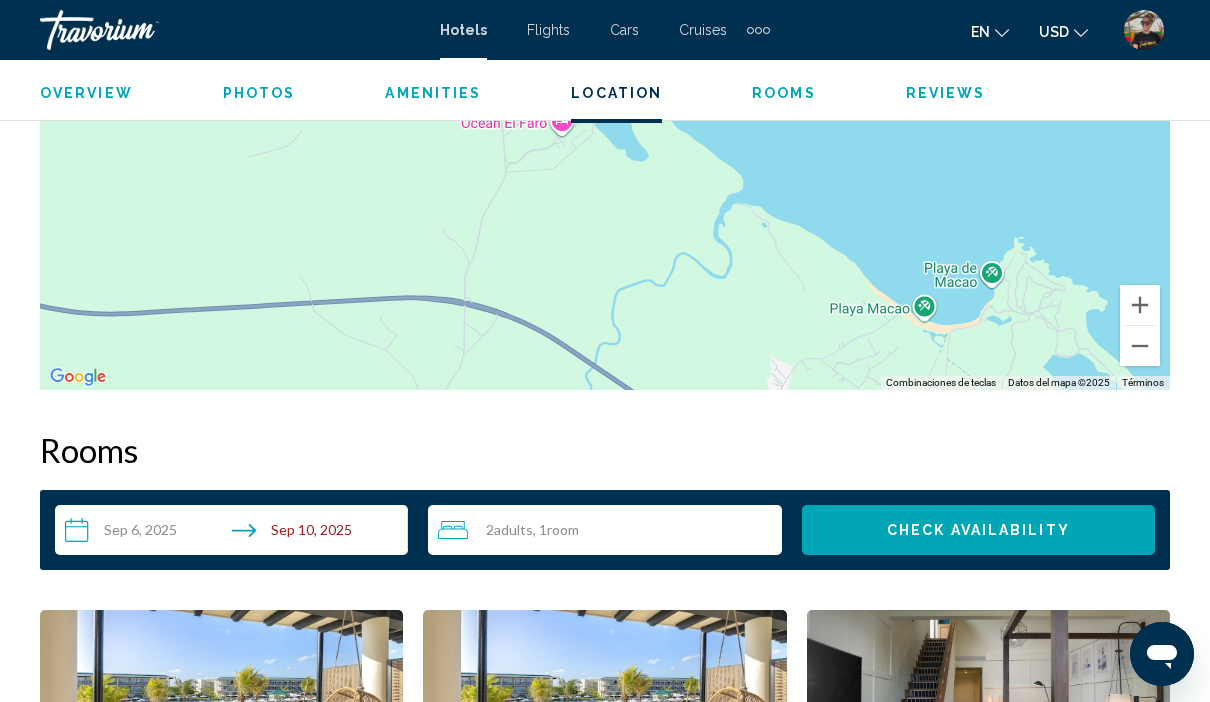 scroll, scrollTop: 2545, scrollLeft: 0, axis: vertical 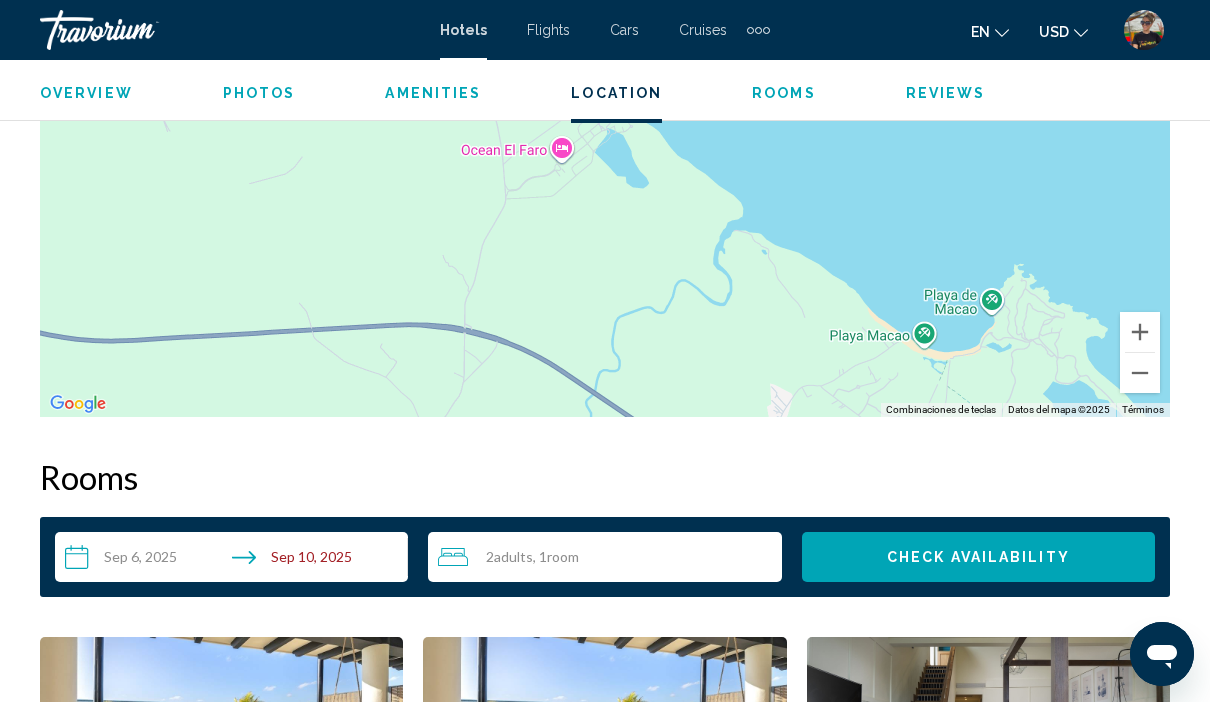 click on "**********" at bounding box center [235, 560] 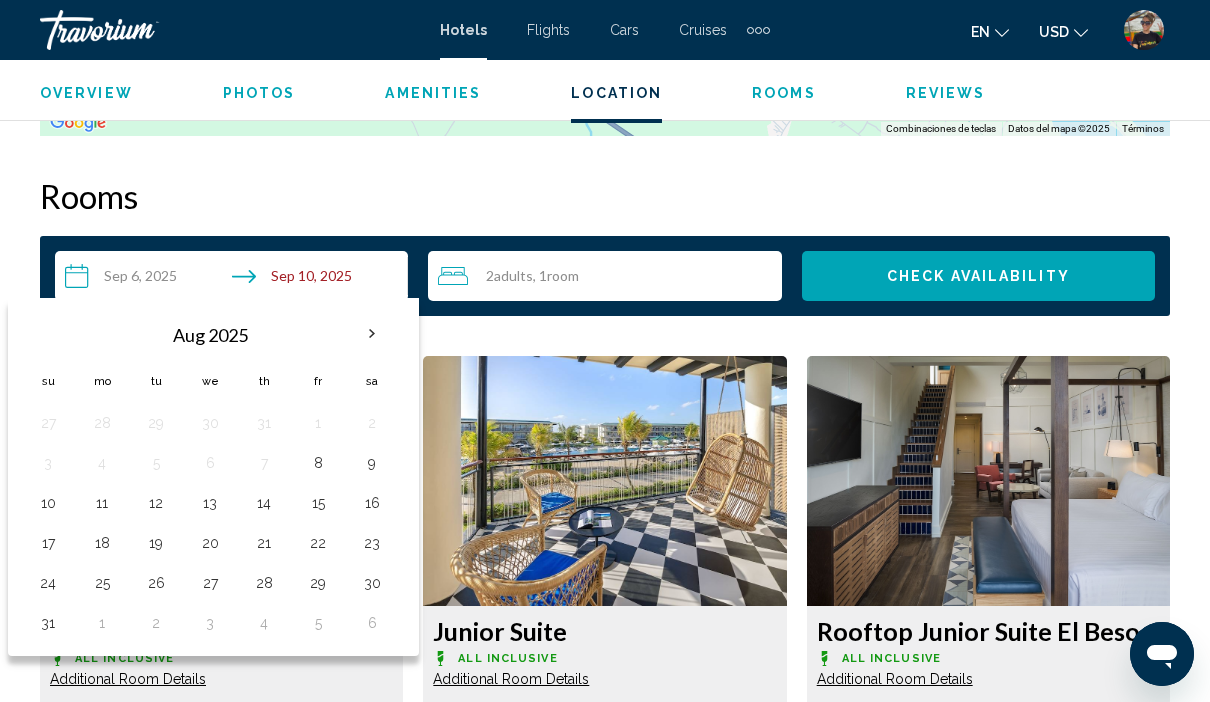 scroll, scrollTop: 2838, scrollLeft: 0, axis: vertical 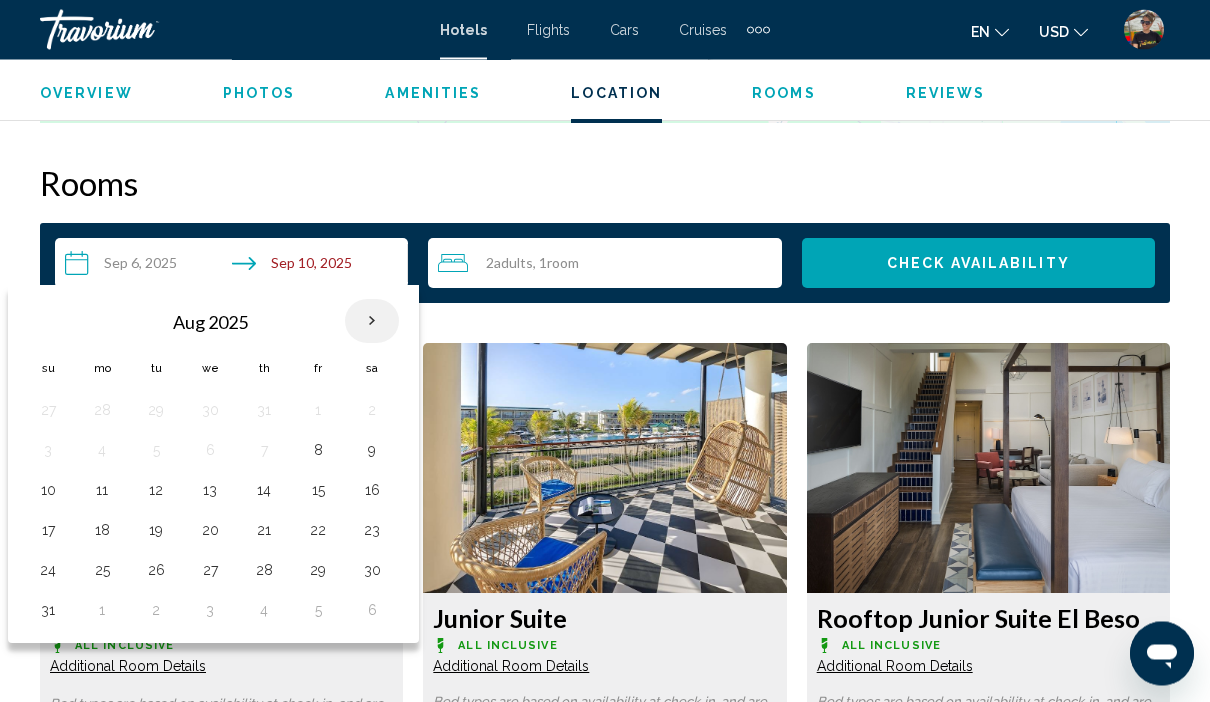 click at bounding box center [372, 322] 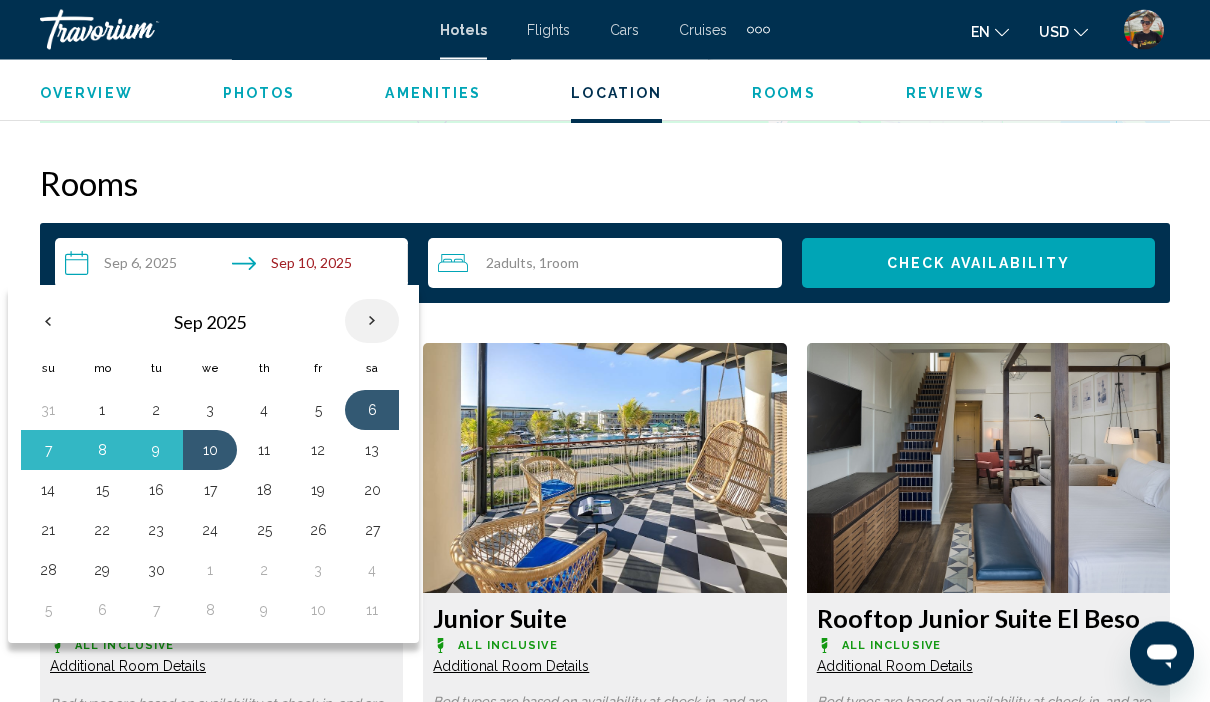 scroll, scrollTop: 2839, scrollLeft: 0, axis: vertical 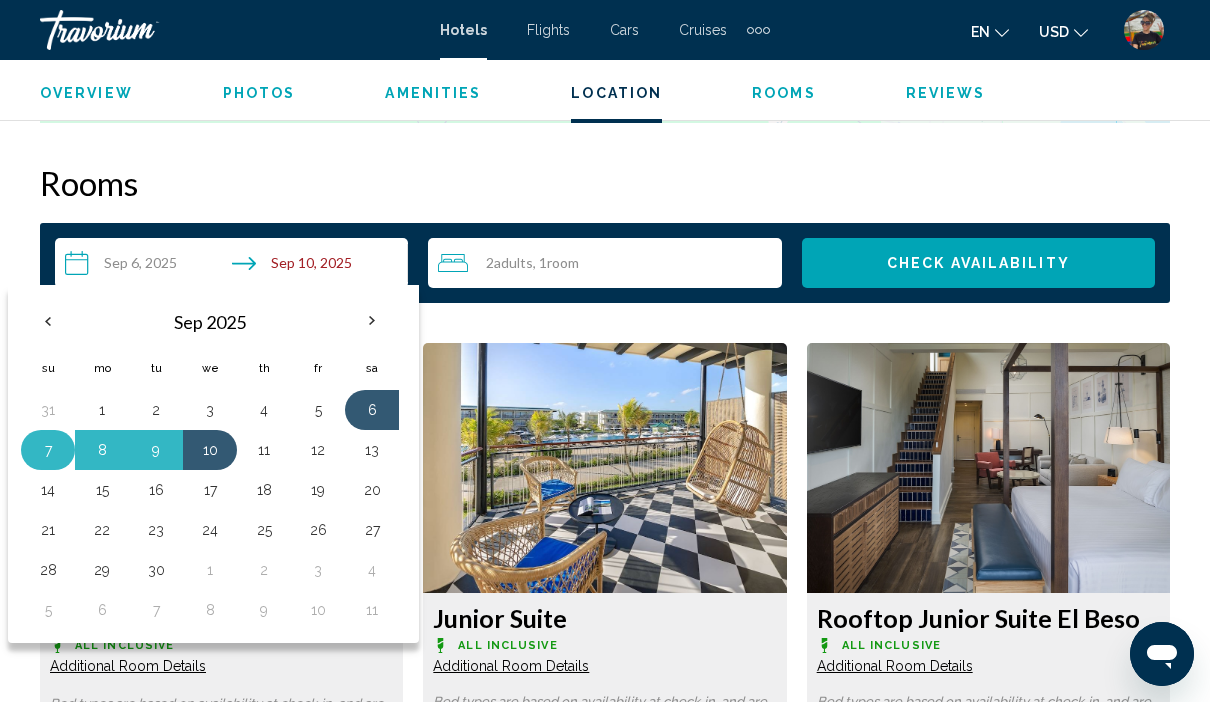 click on "7" at bounding box center [48, 450] 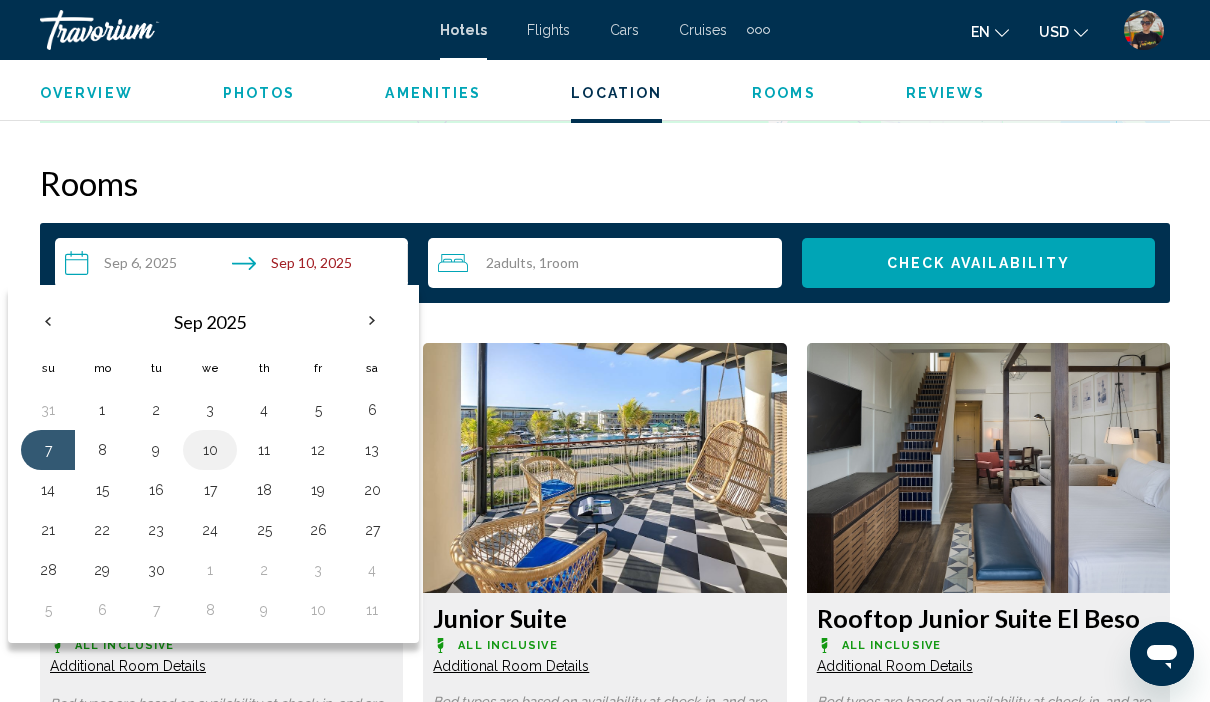 click on "10" at bounding box center (210, 450) 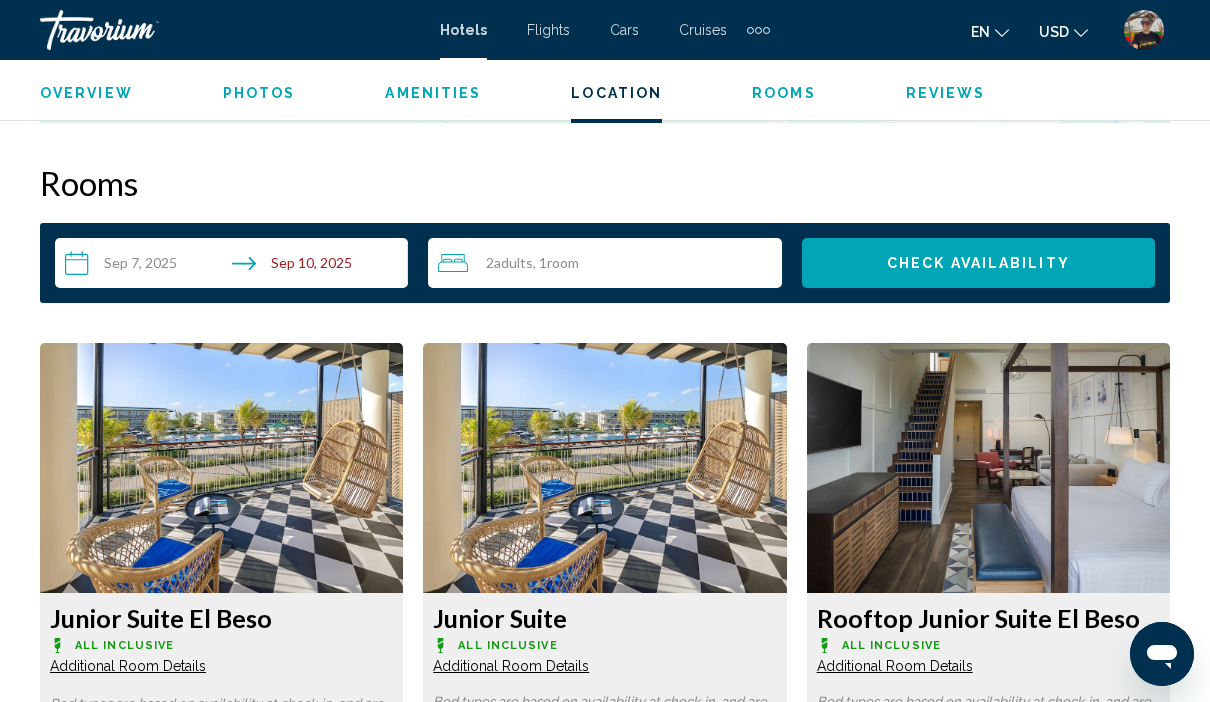 click on "Check Availability" at bounding box center [978, 263] 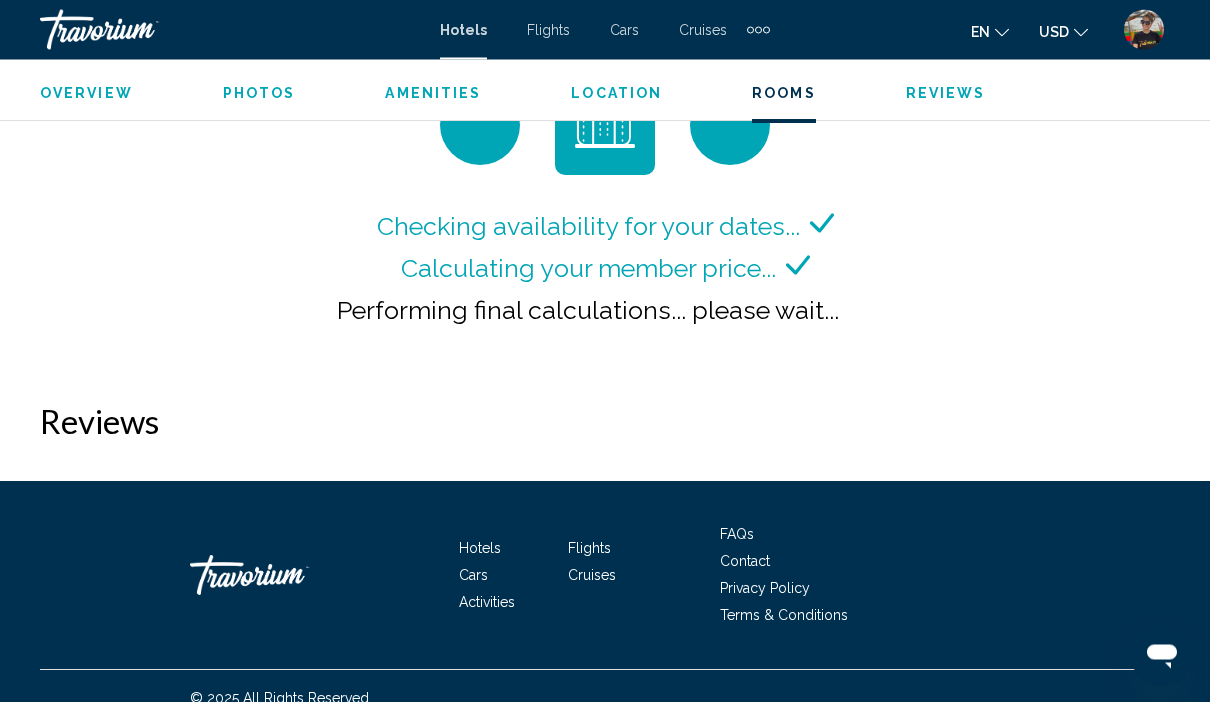 scroll, scrollTop: 3107, scrollLeft: 0, axis: vertical 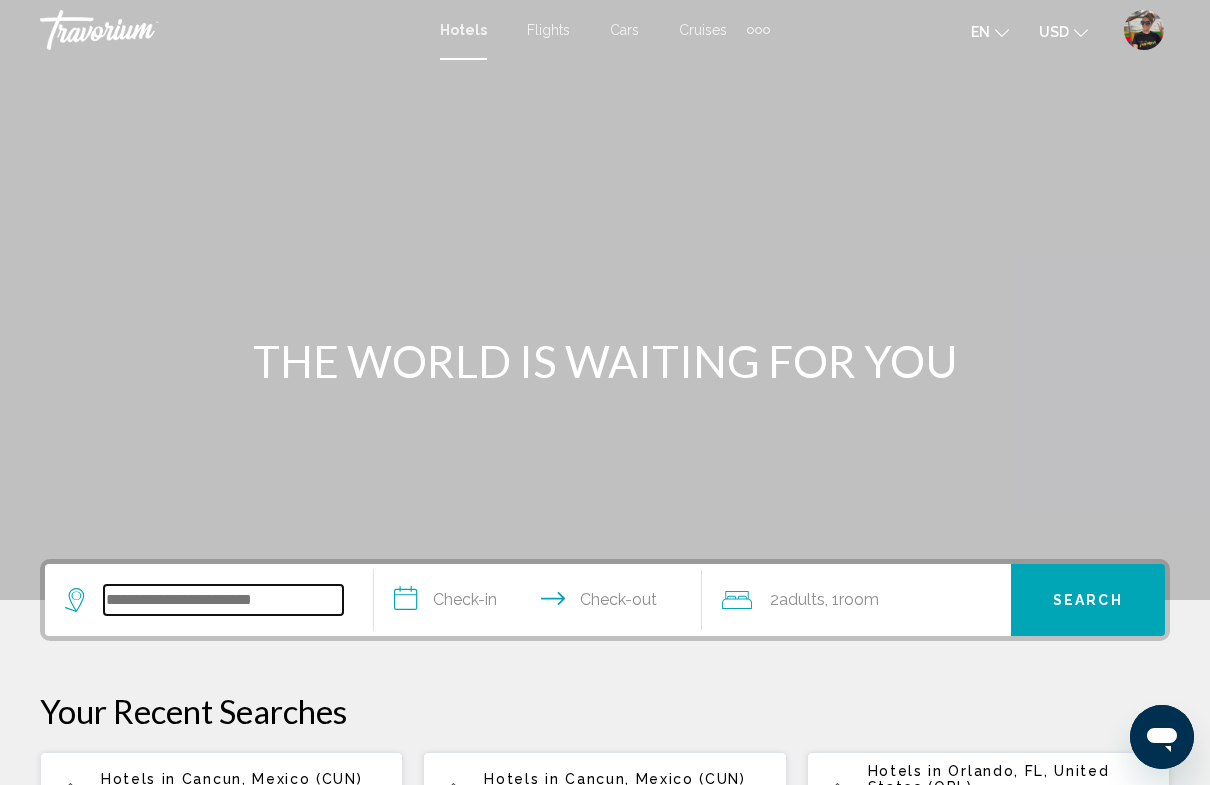 click at bounding box center (223, 600) 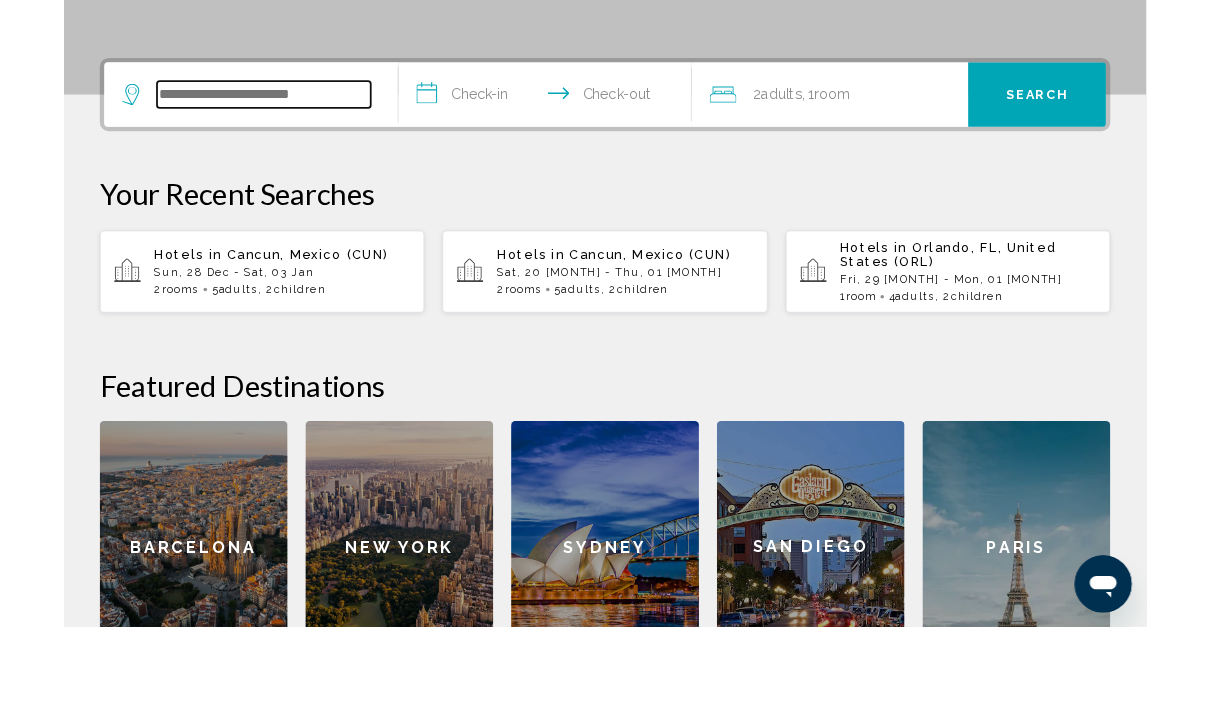 scroll, scrollTop: 410, scrollLeft: 0, axis: vertical 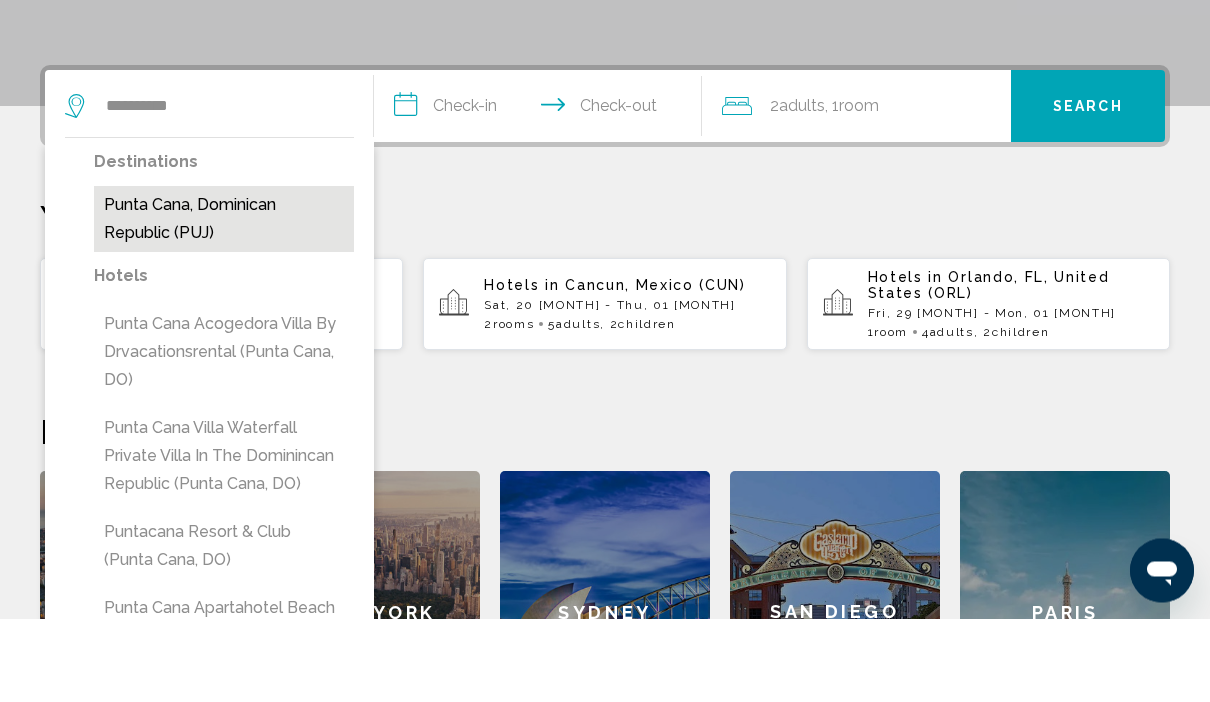 click on "Punta Cana, Dominican Republic (PUJ)" at bounding box center [224, 303] 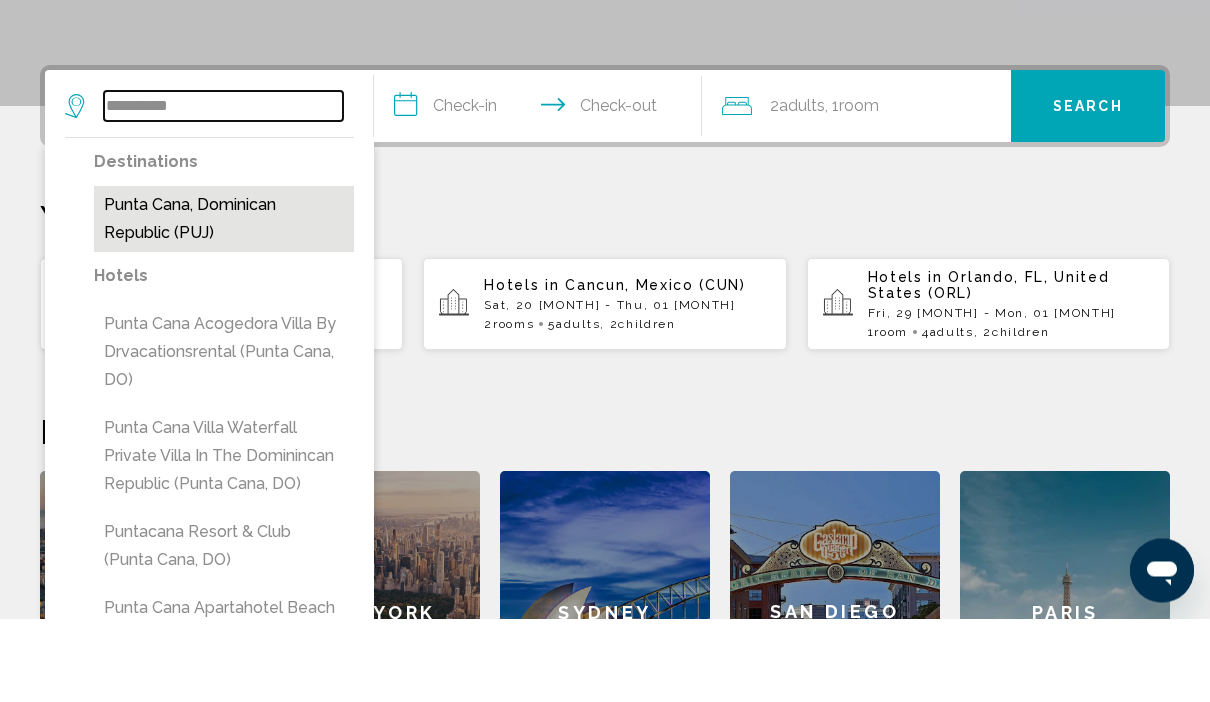 type on "**********" 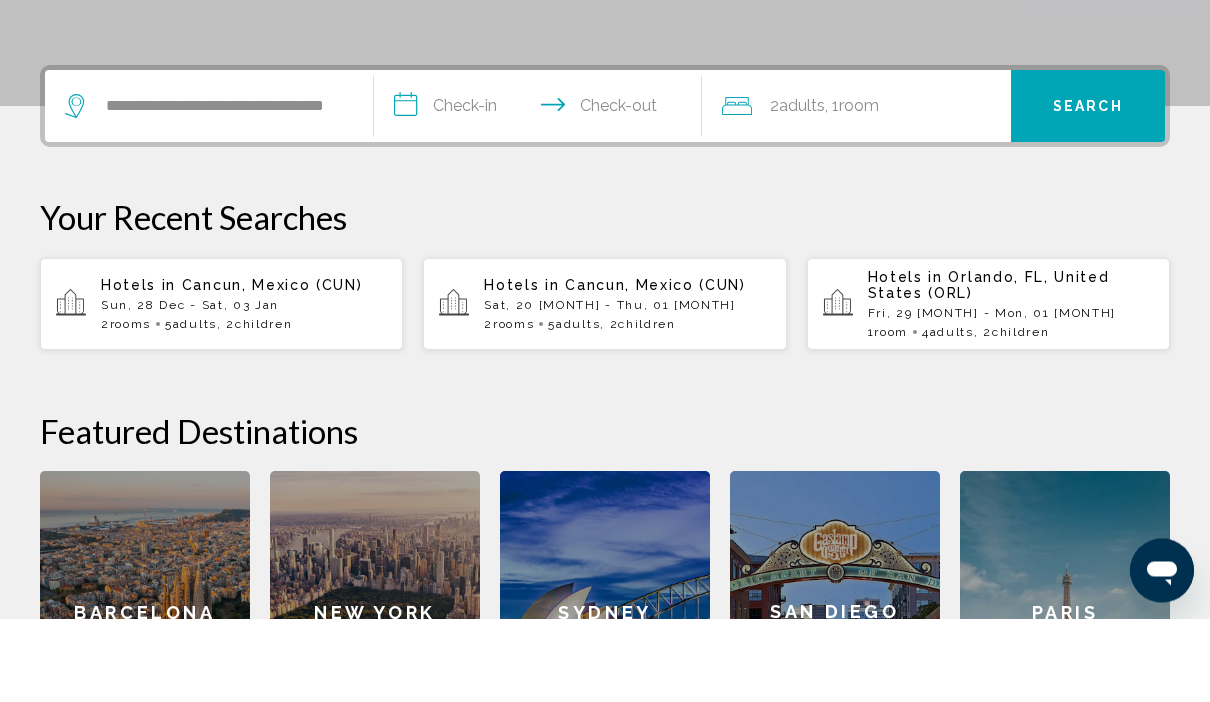 click on "**********" at bounding box center (542, 193) 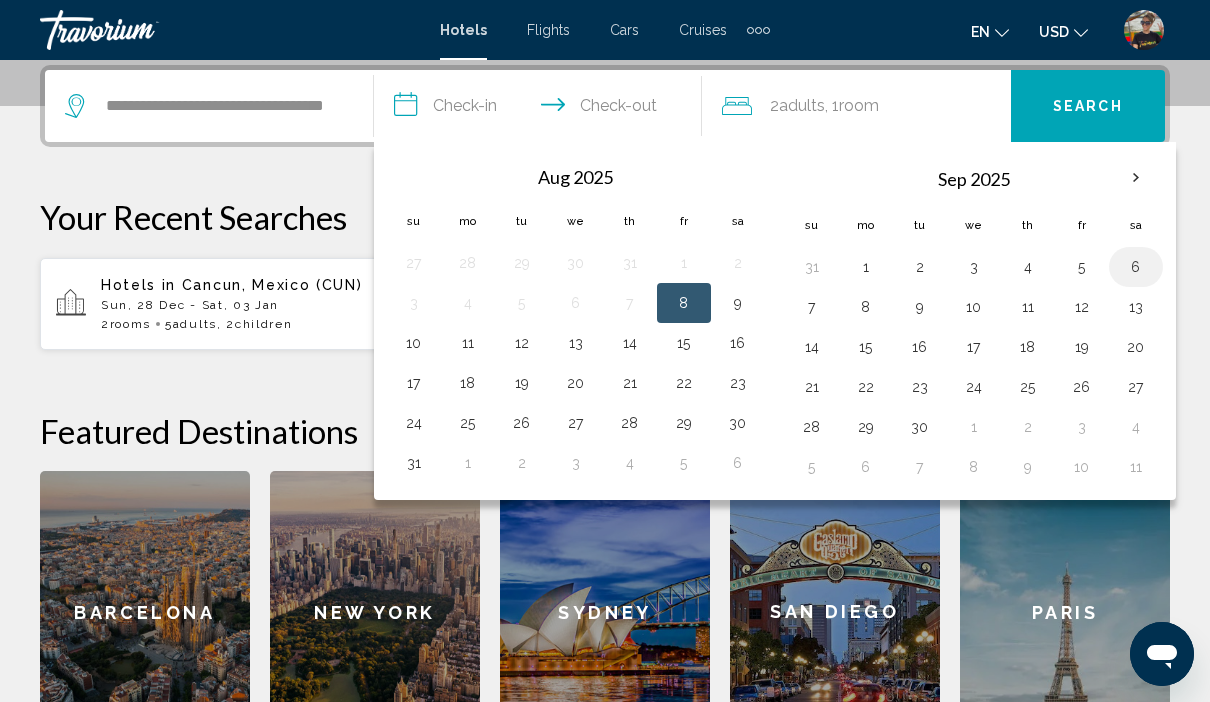 click on "6" at bounding box center (1136, 267) 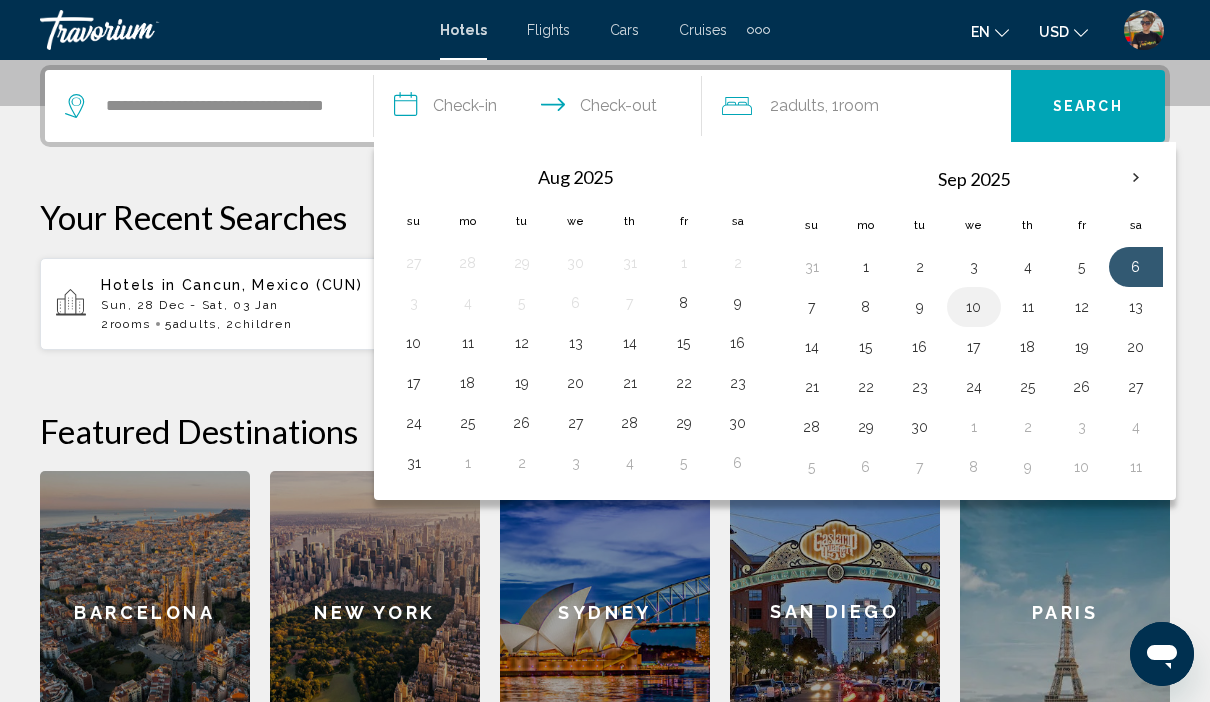 click on "10" at bounding box center [974, 307] 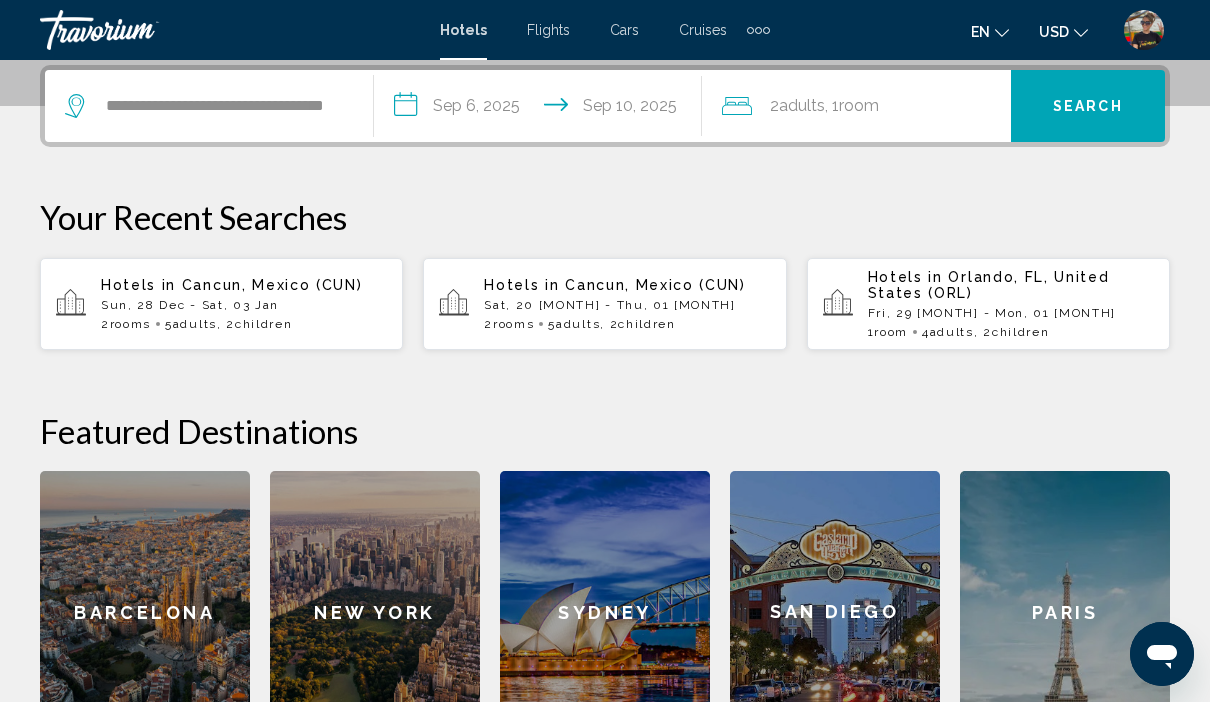 click on "Search" at bounding box center (1088, 106) 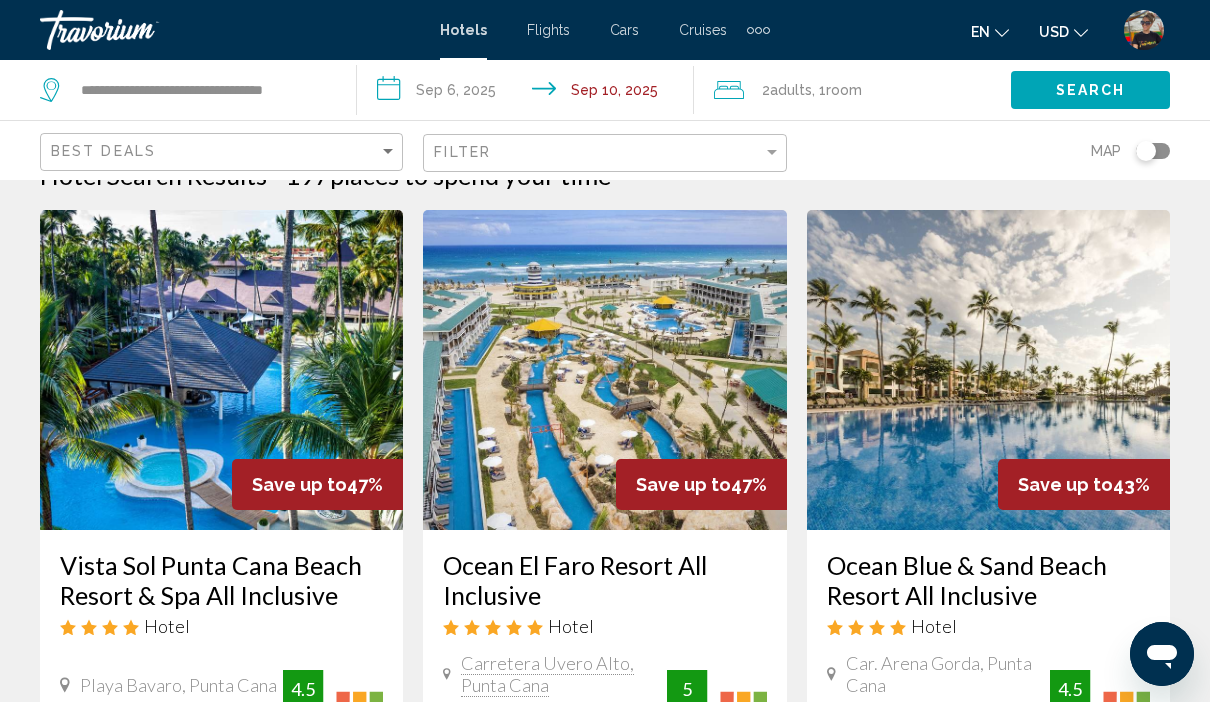 scroll, scrollTop: 0, scrollLeft: 0, axis: both 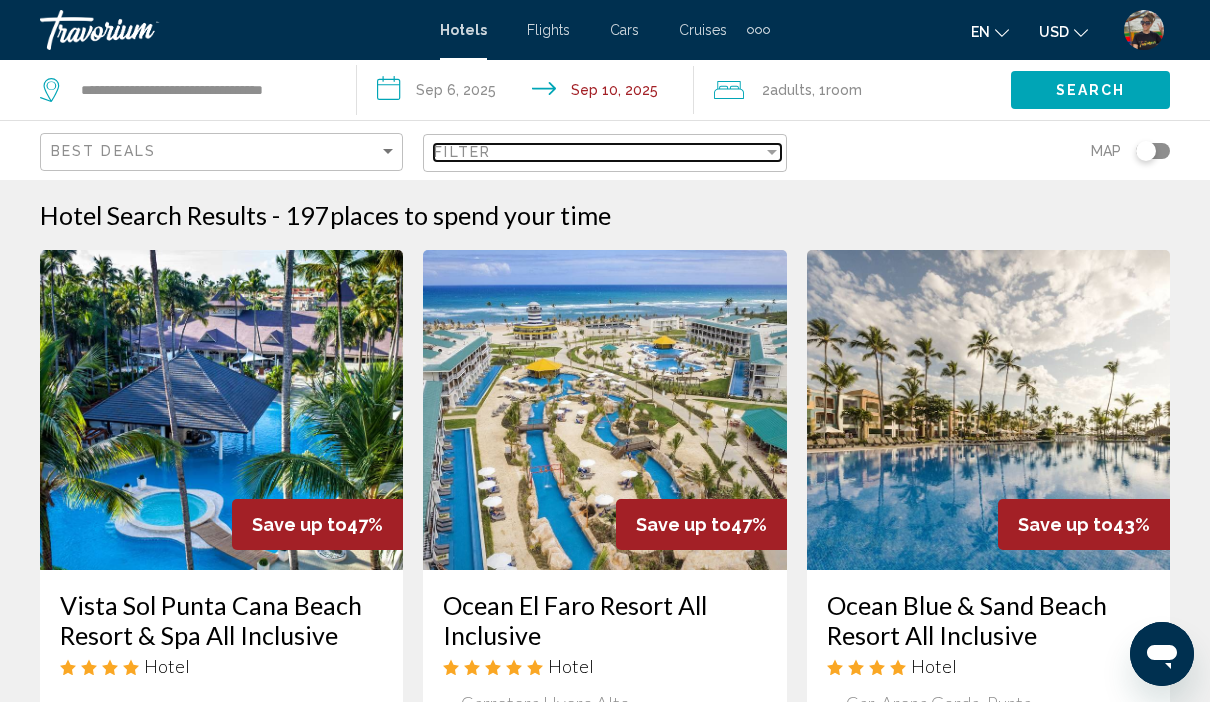 click on "Filter" at bounding box center (598, 152) 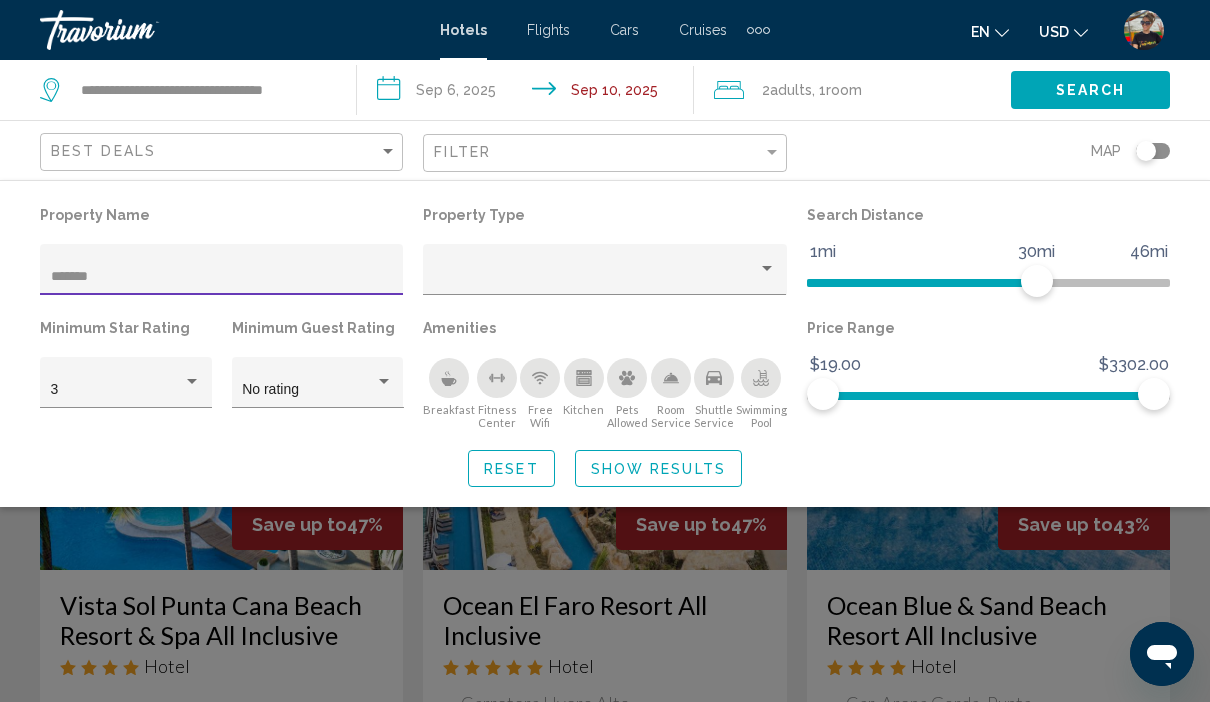 type on "*******" 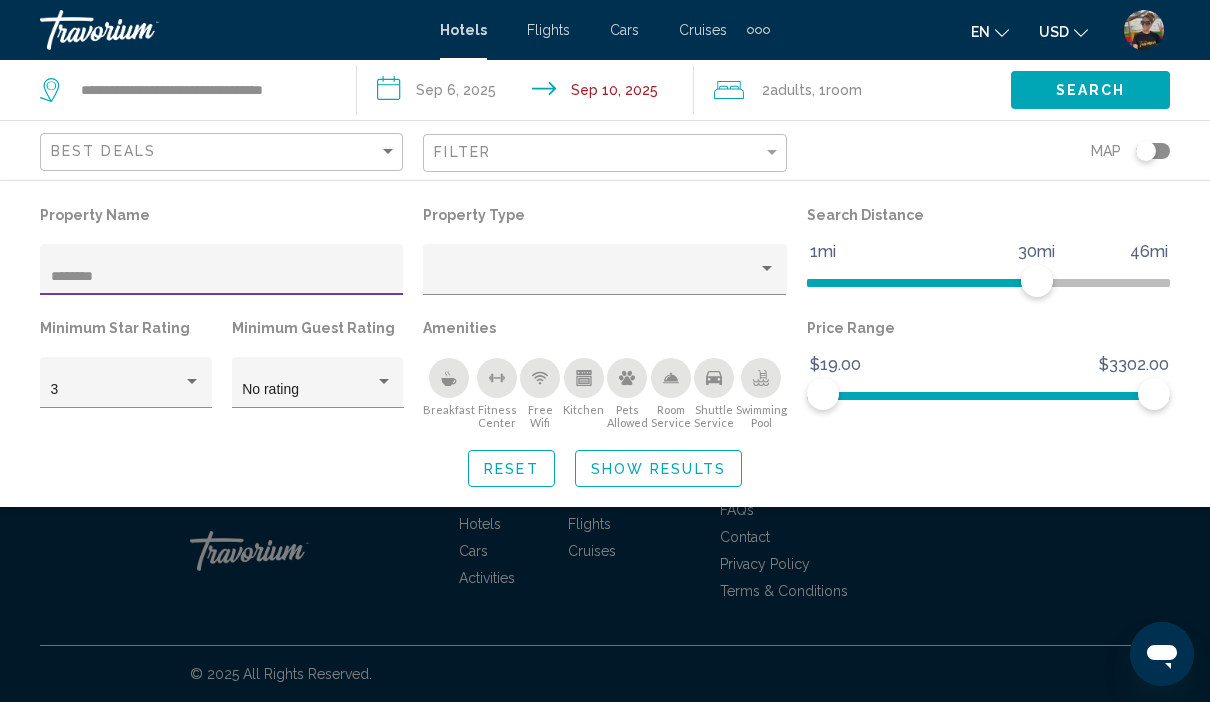 click on "Show Results" 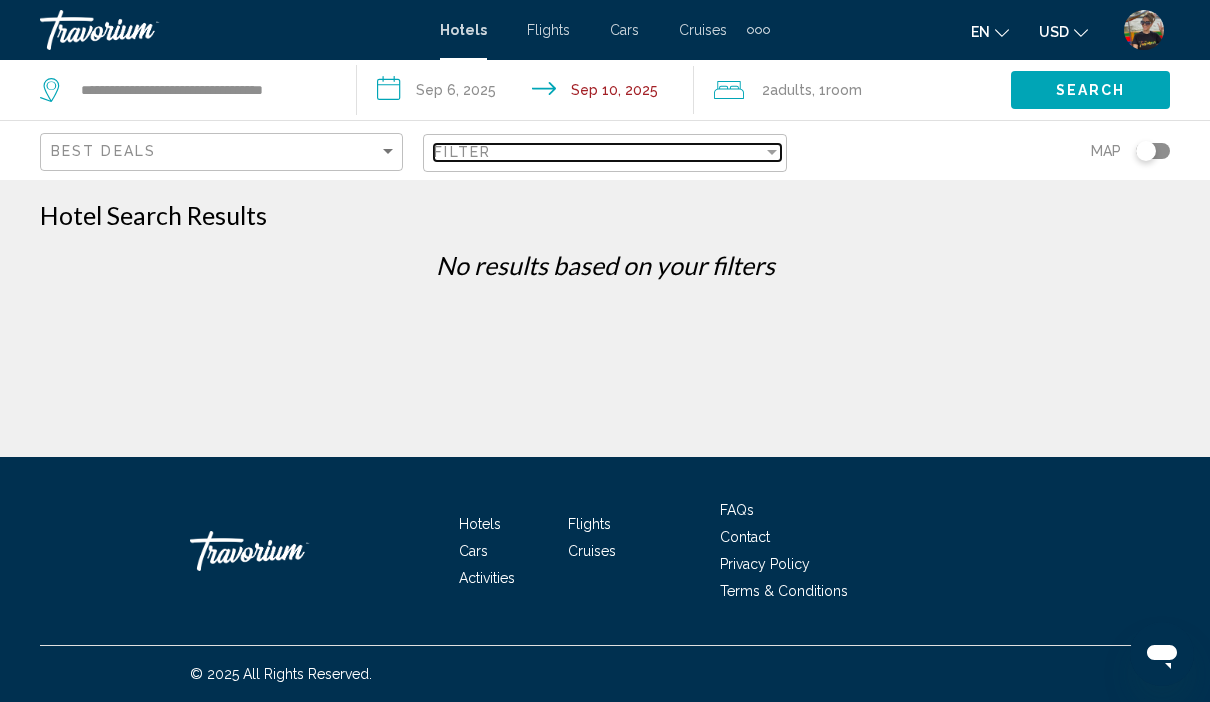 click on "Filter" at bounding box center [598, 152] 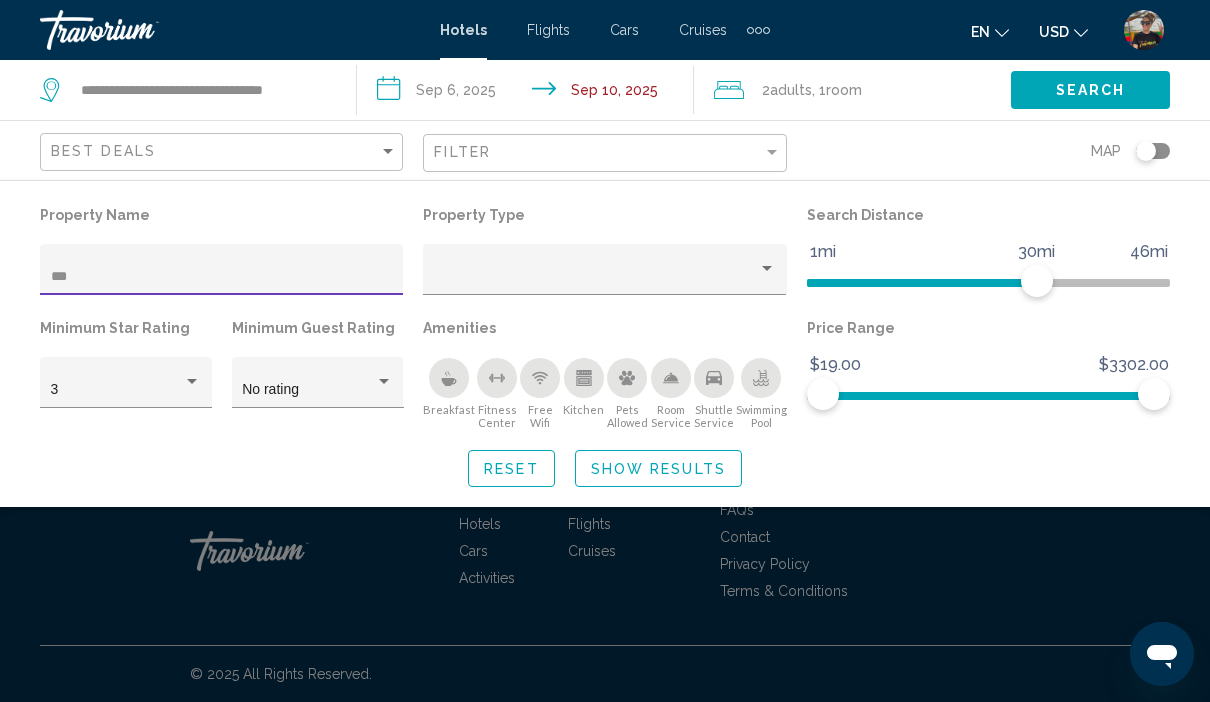 type on "*" 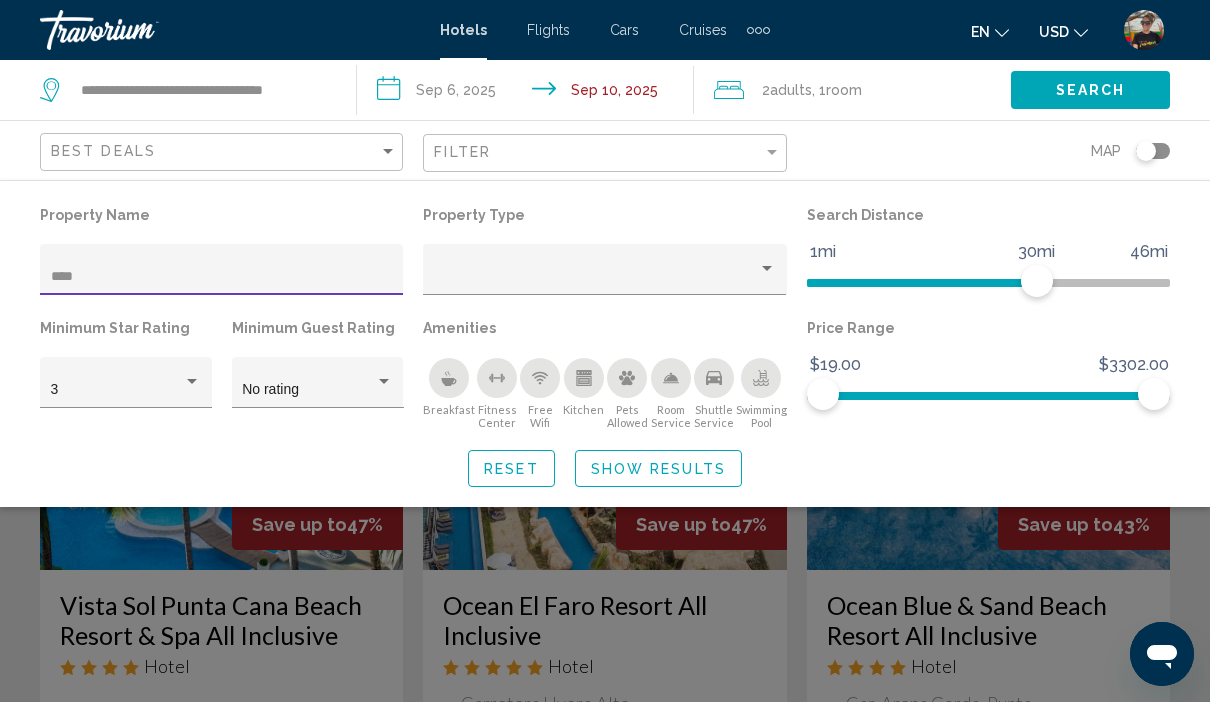 type on "****" 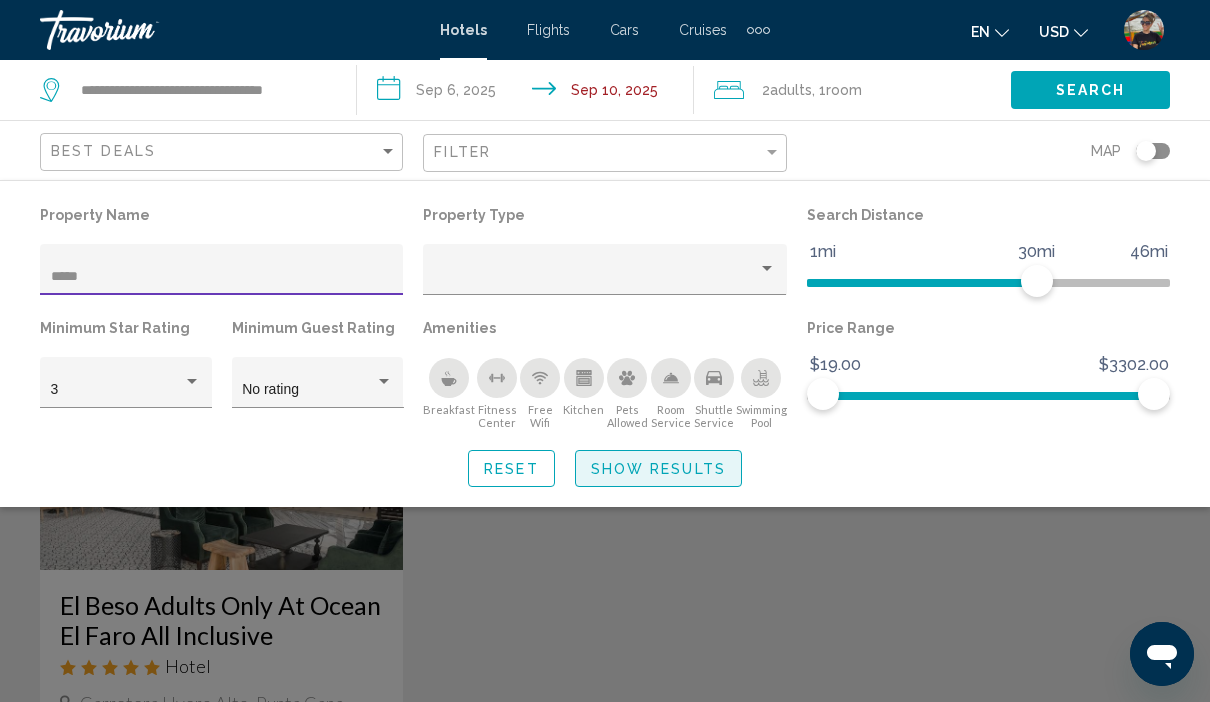 click on "Show Results" 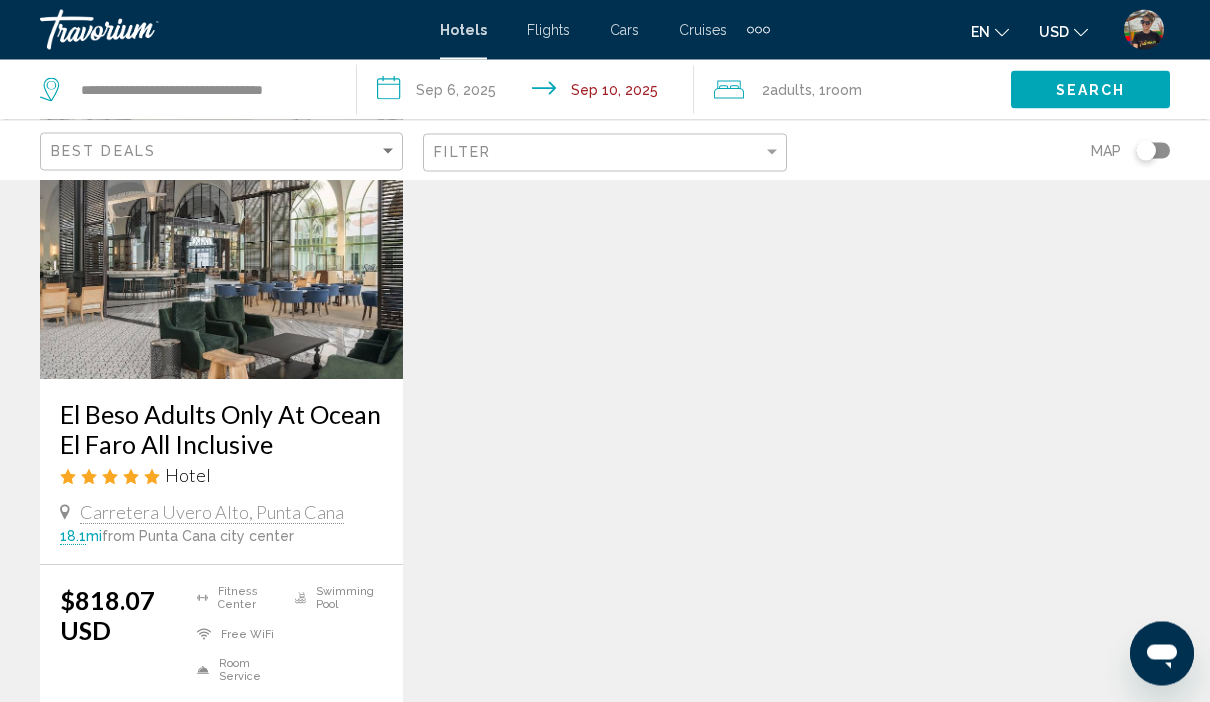 click on "Select Room" at bounding box center [221, 733] 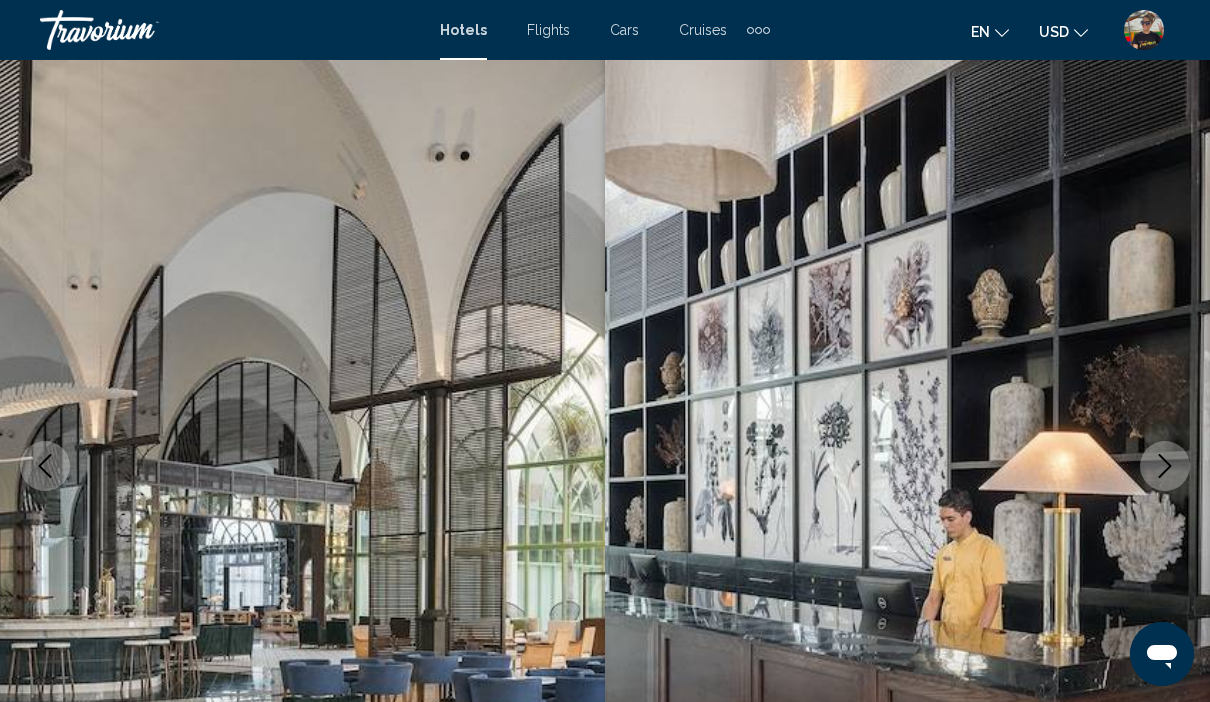 scroll, scrollTop: 0, scrollLeft: 0, axis: both 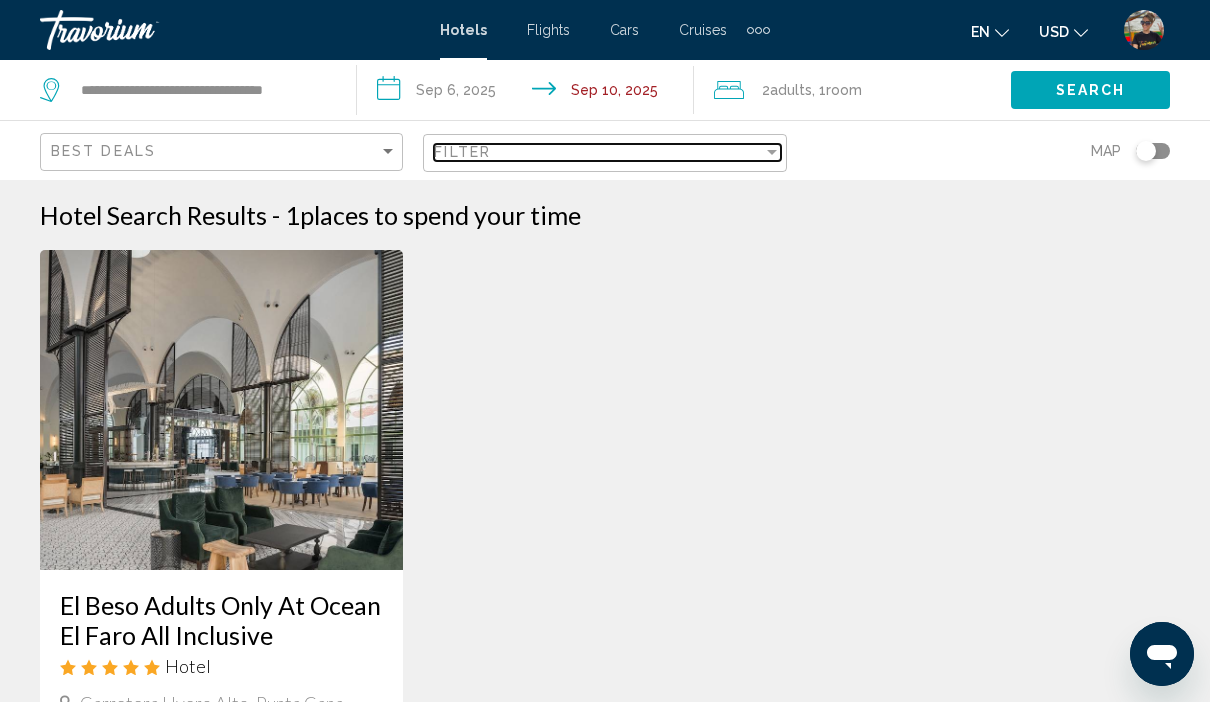 click on "Filter" at bounding box center [598, 152] 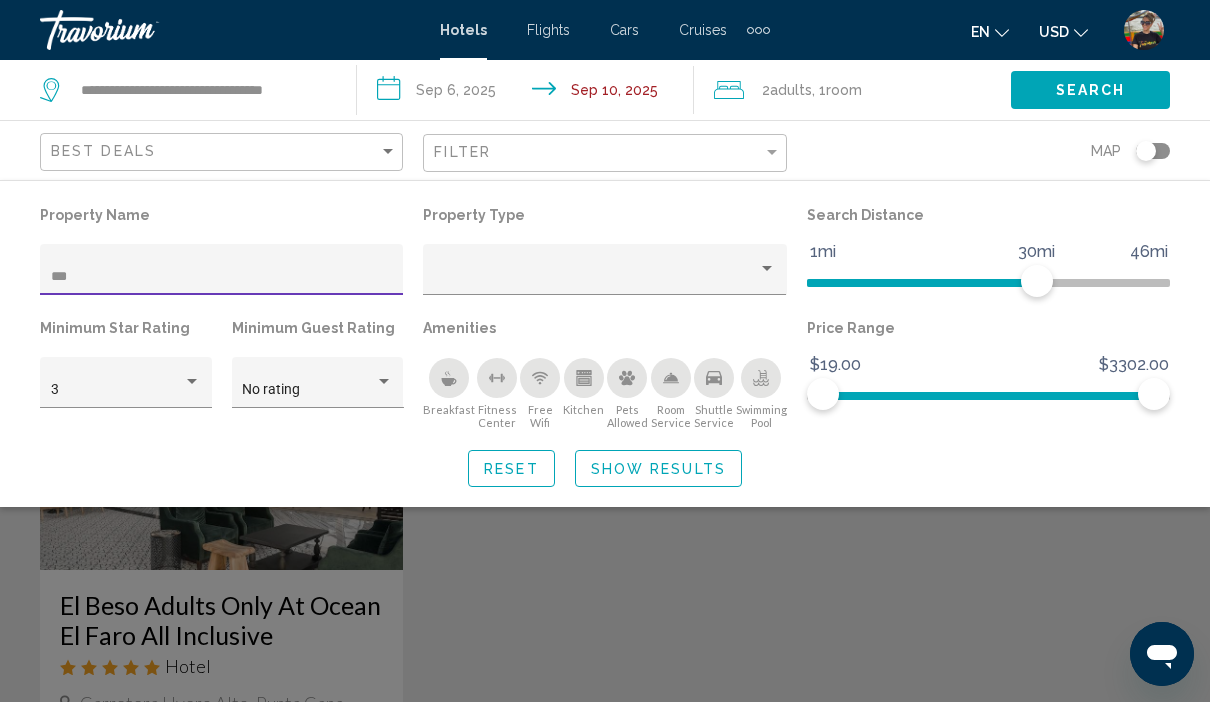 type on "*" 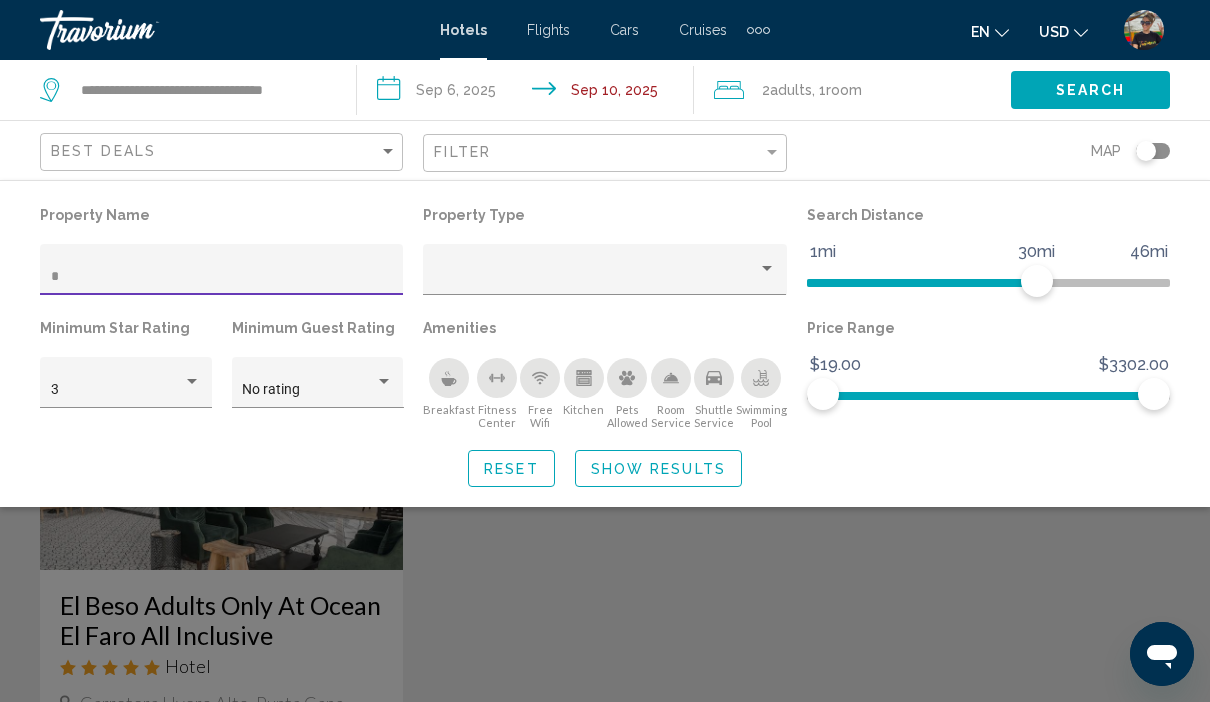 type 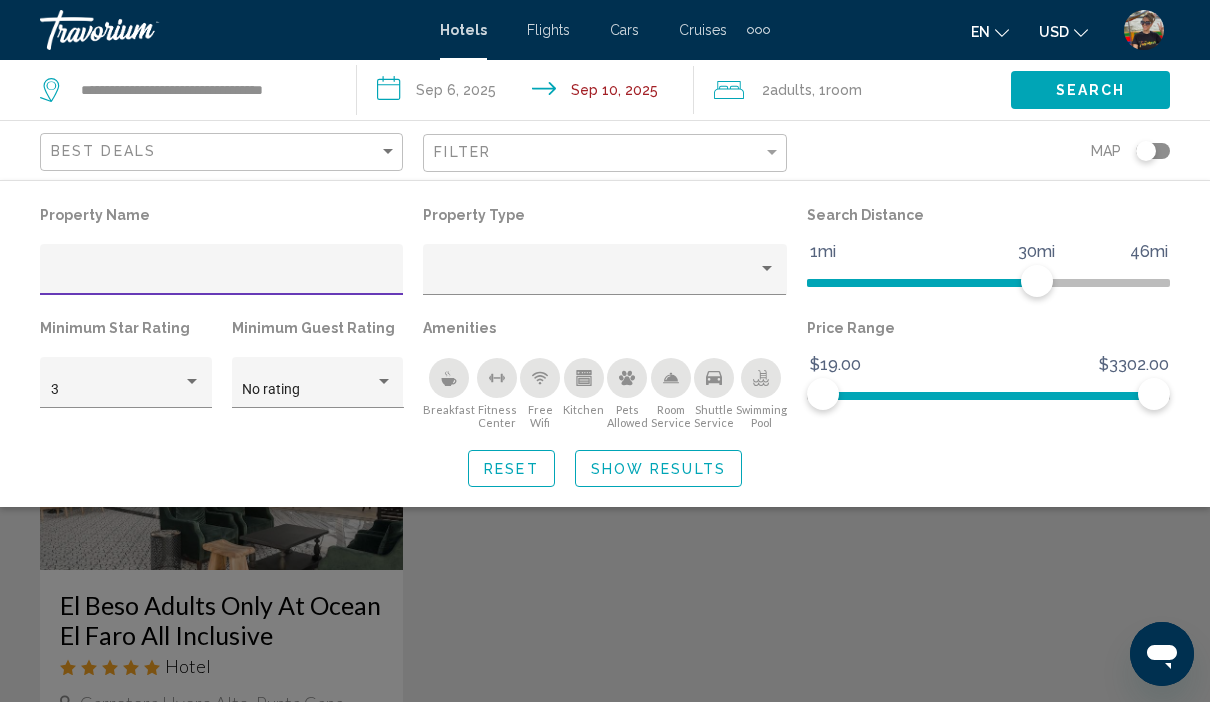 click on "Show Results" 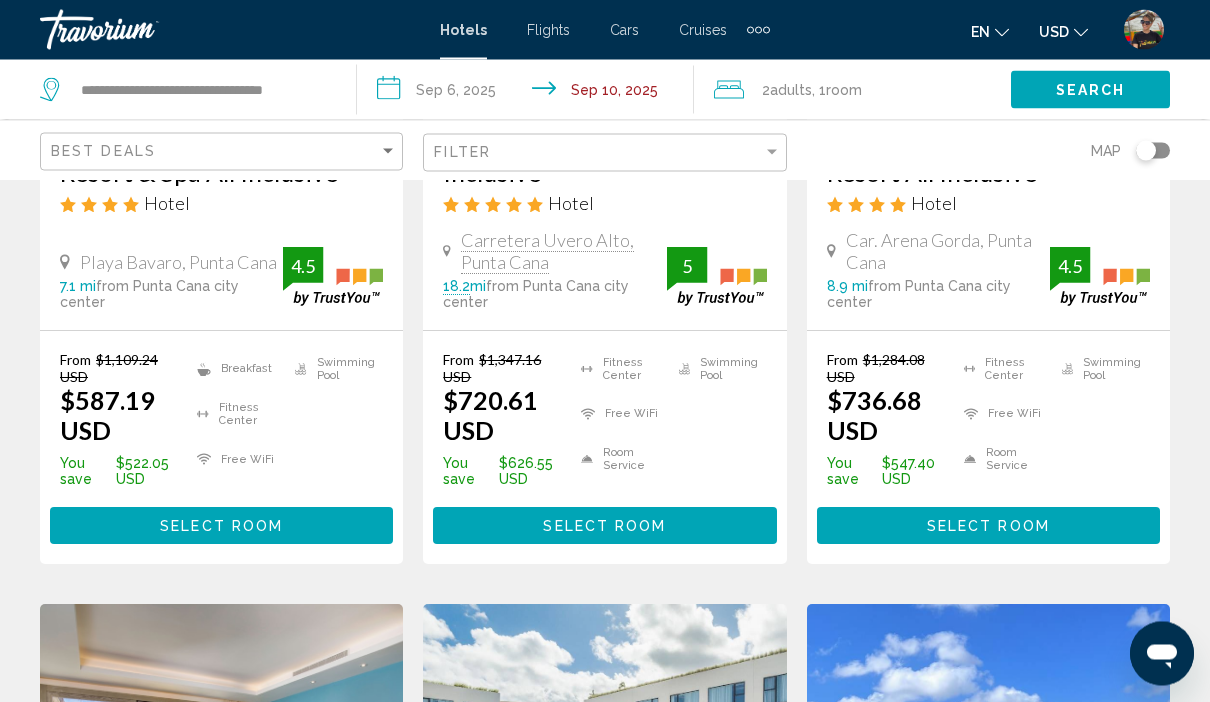click on "Select Room" at bounding box center (604, 526) 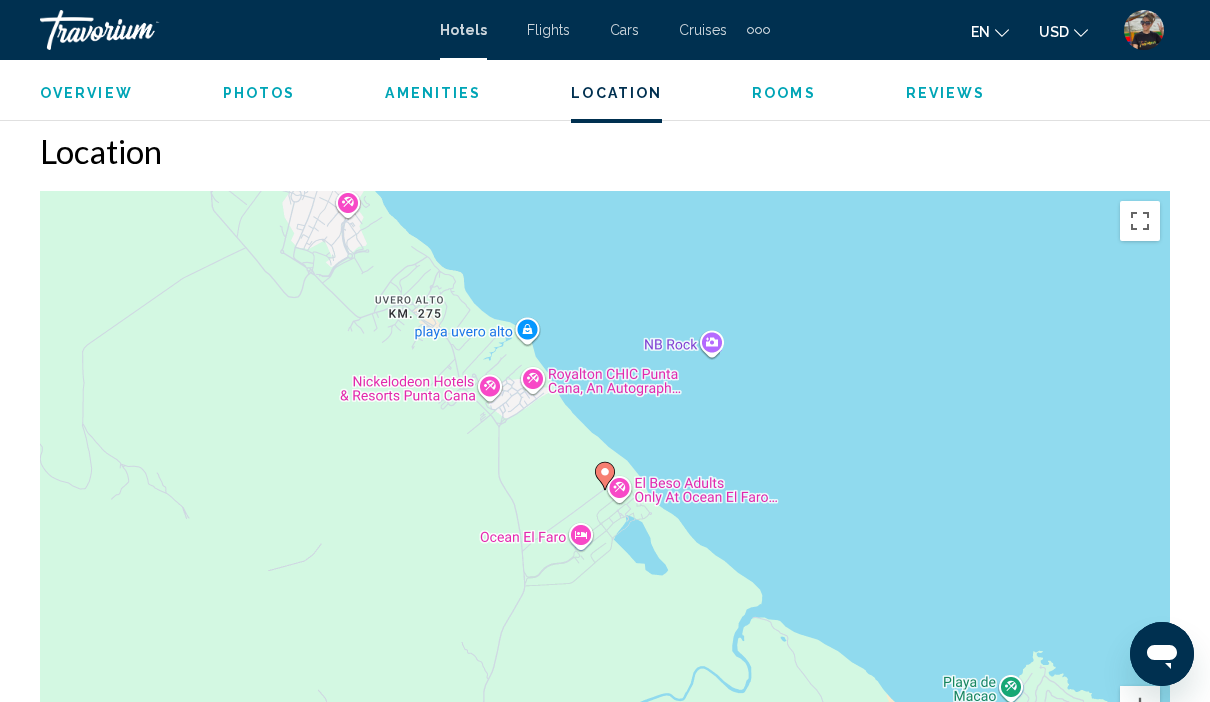scroll, scrollTop: 2125, scrollLeft: 0, axis: vertical 